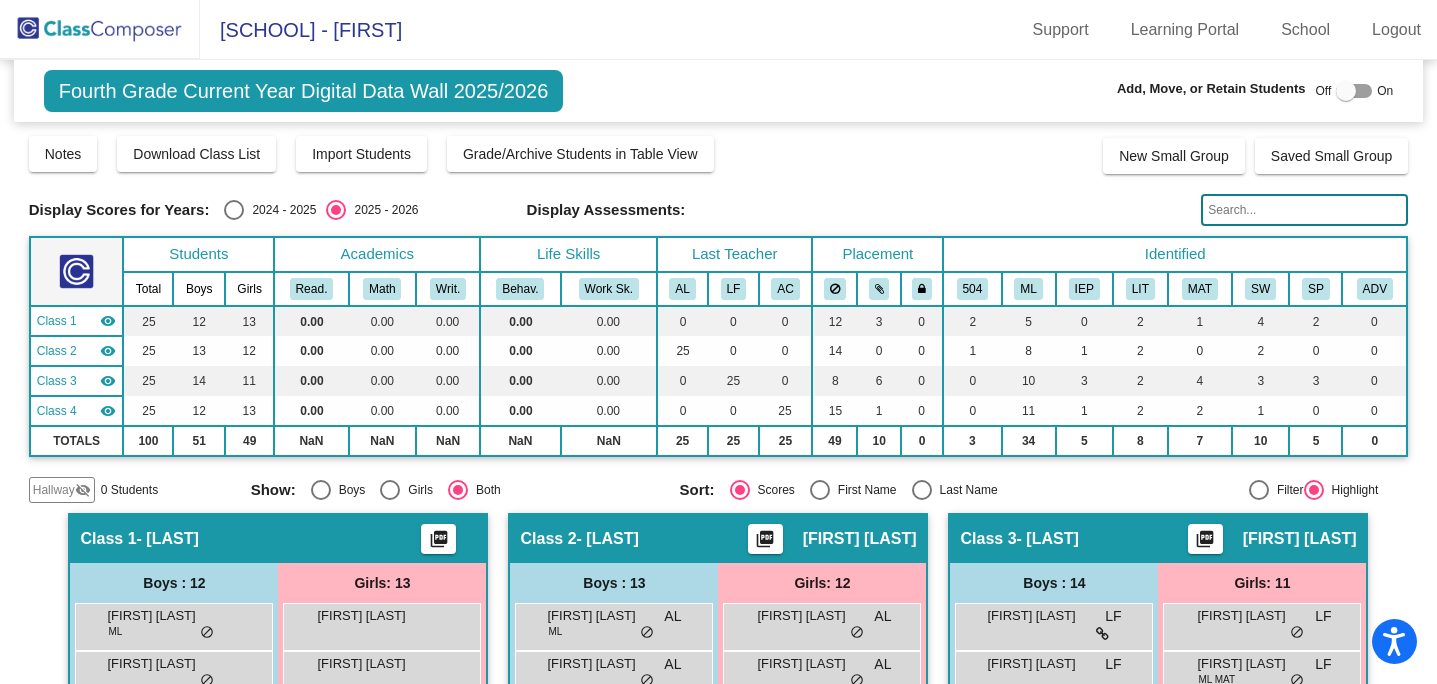 scroll, scrollTop: 0, scrollLeft: 0, axis: both 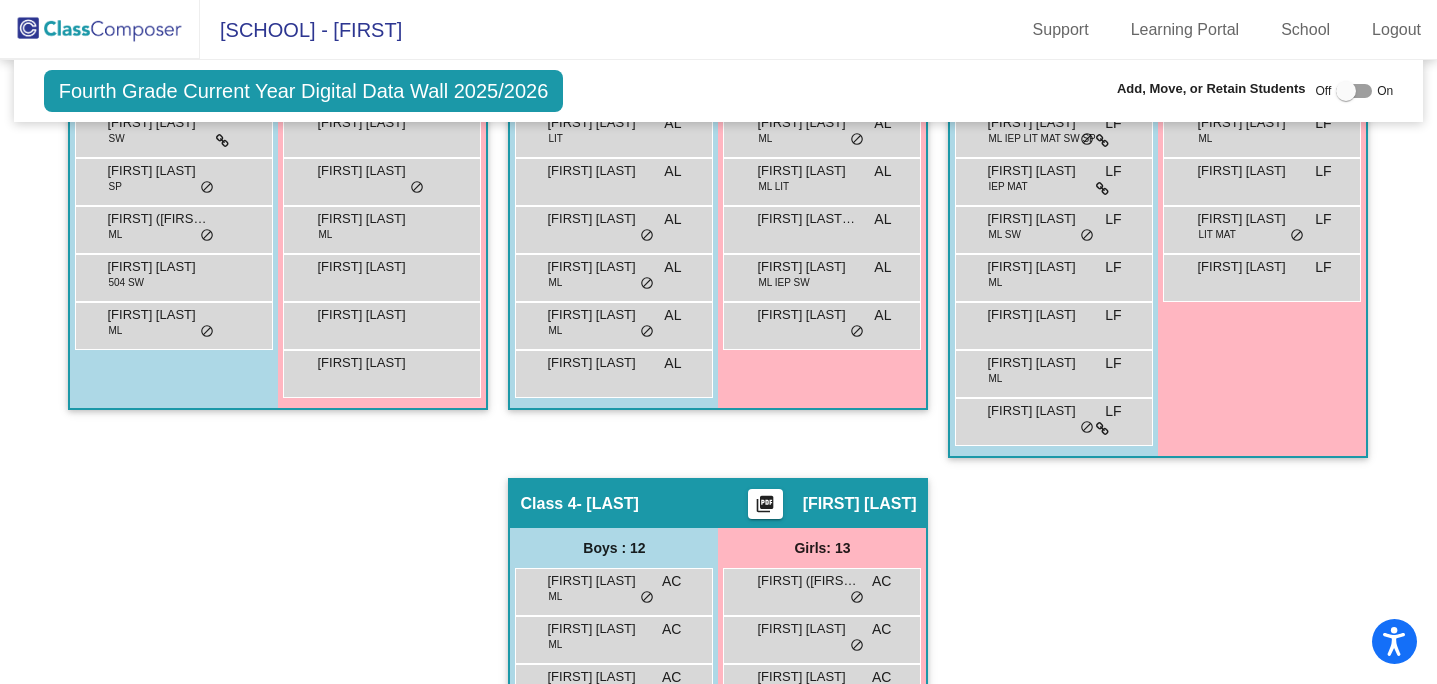 click 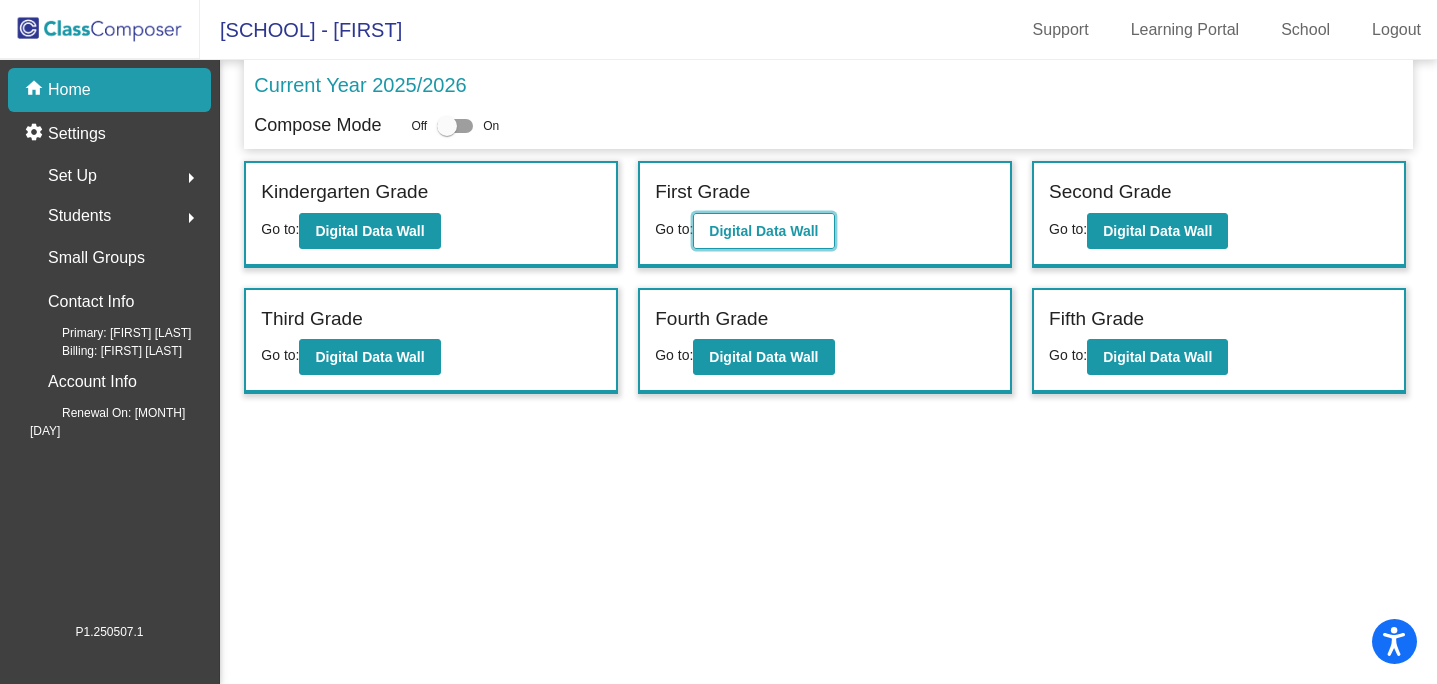 click on "Digital Data Wall" 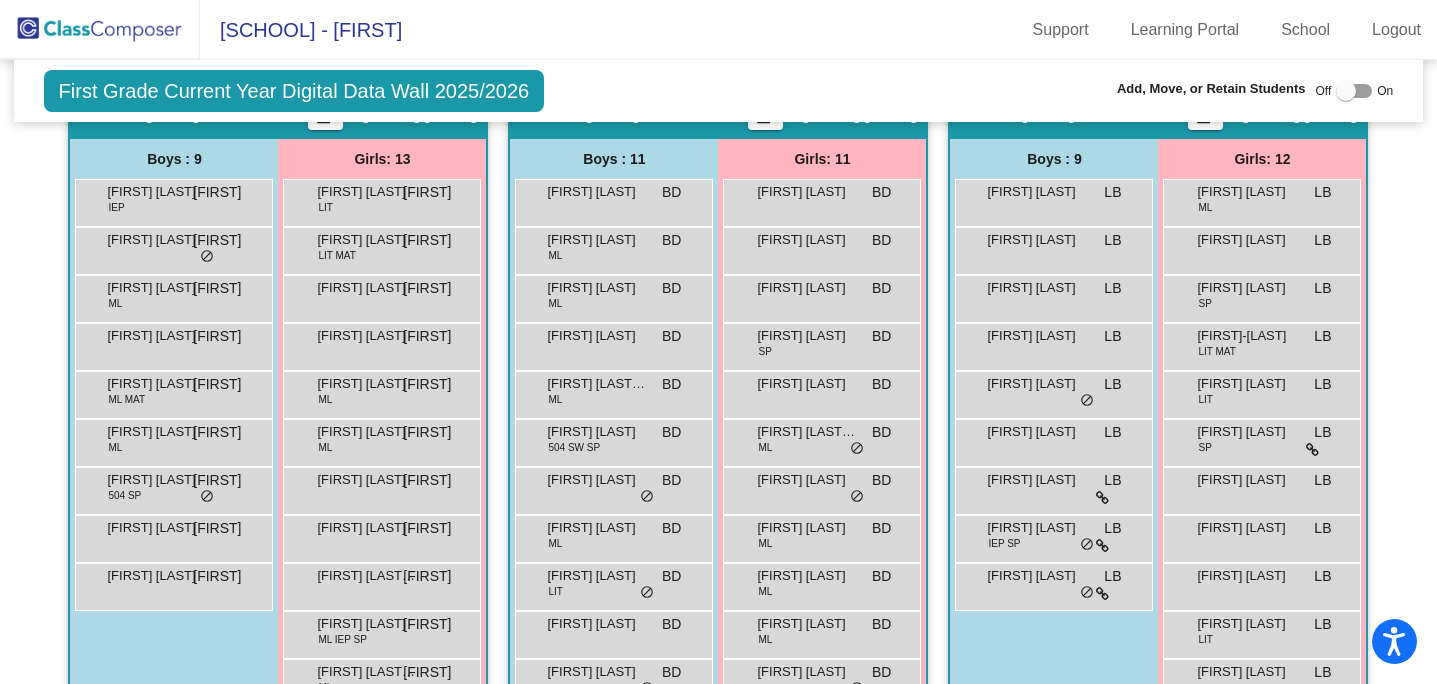 scroll, scrollTop: 422, scrollLeft: 0, axis: vertical 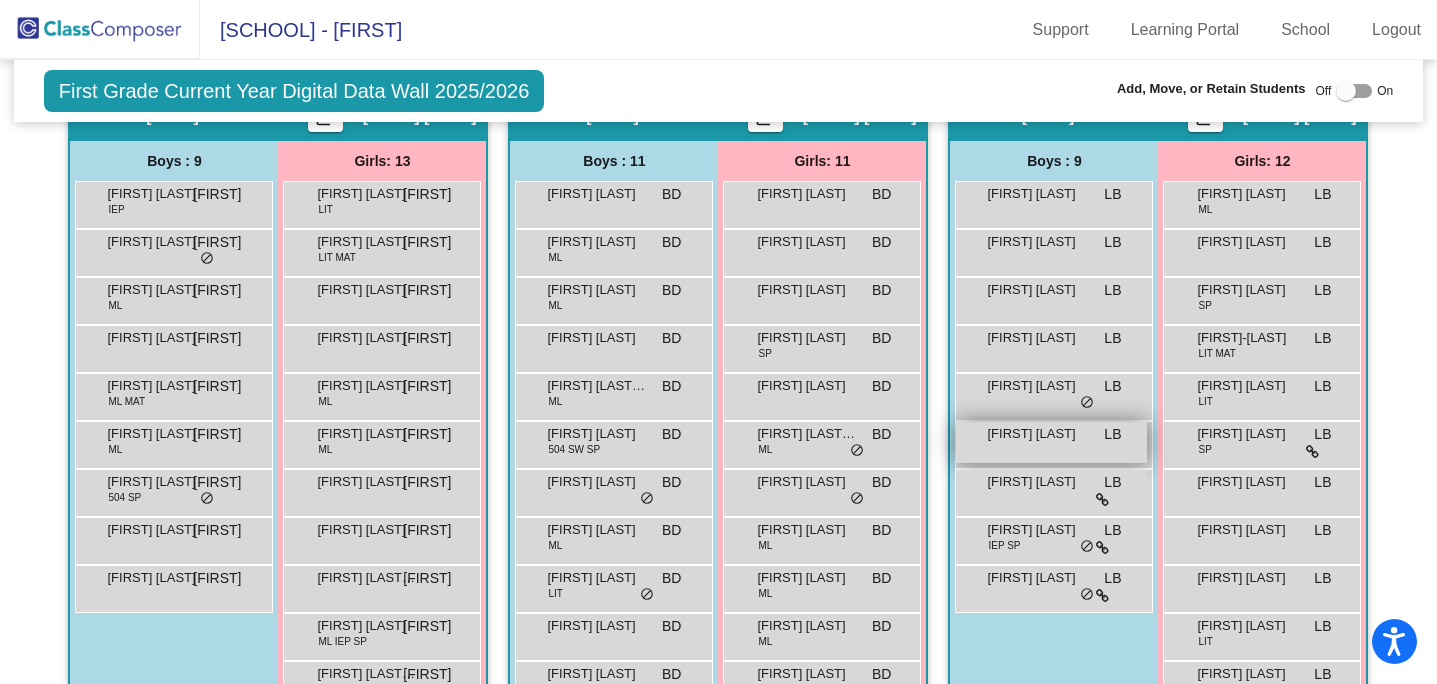 click on "[FIRST] [LAST]" at bounding box center (1037, 434) 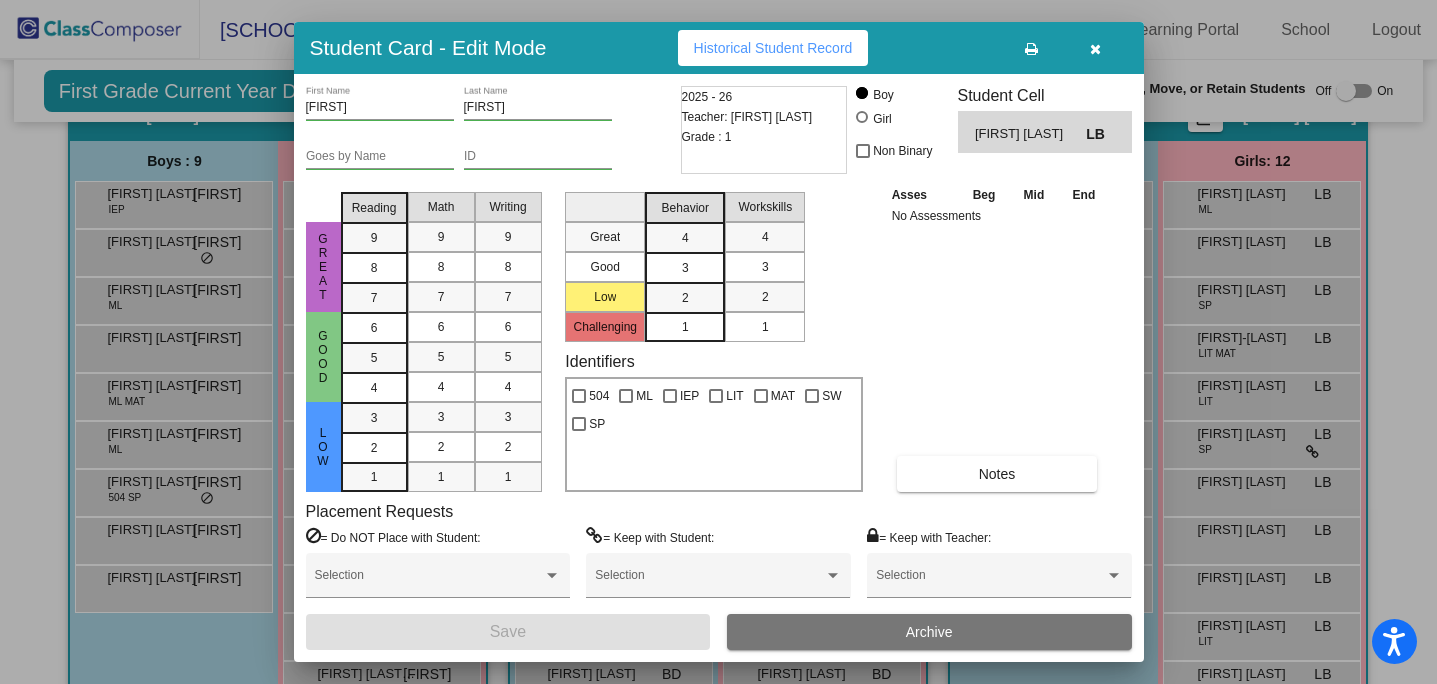 click on "Archive" at bounding box center [929, 632] 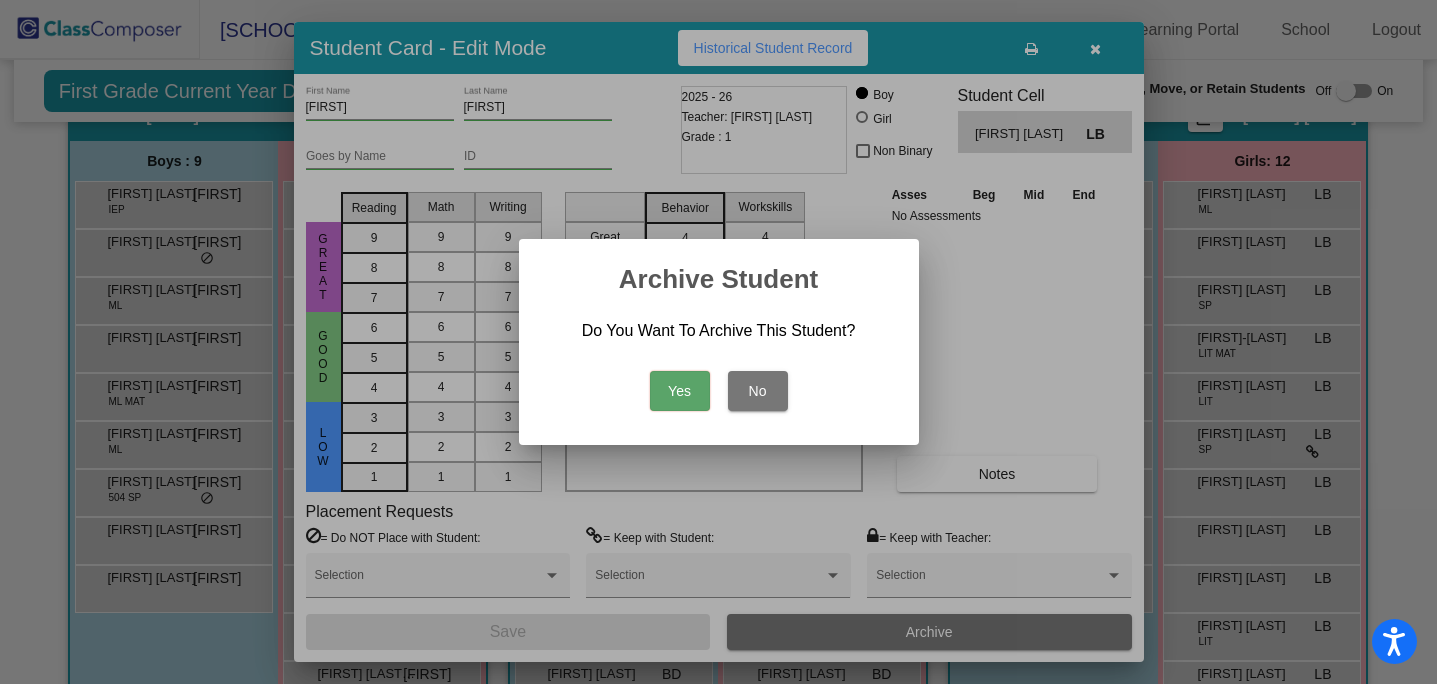 click on "Yes" at bounding box center (680, 391) 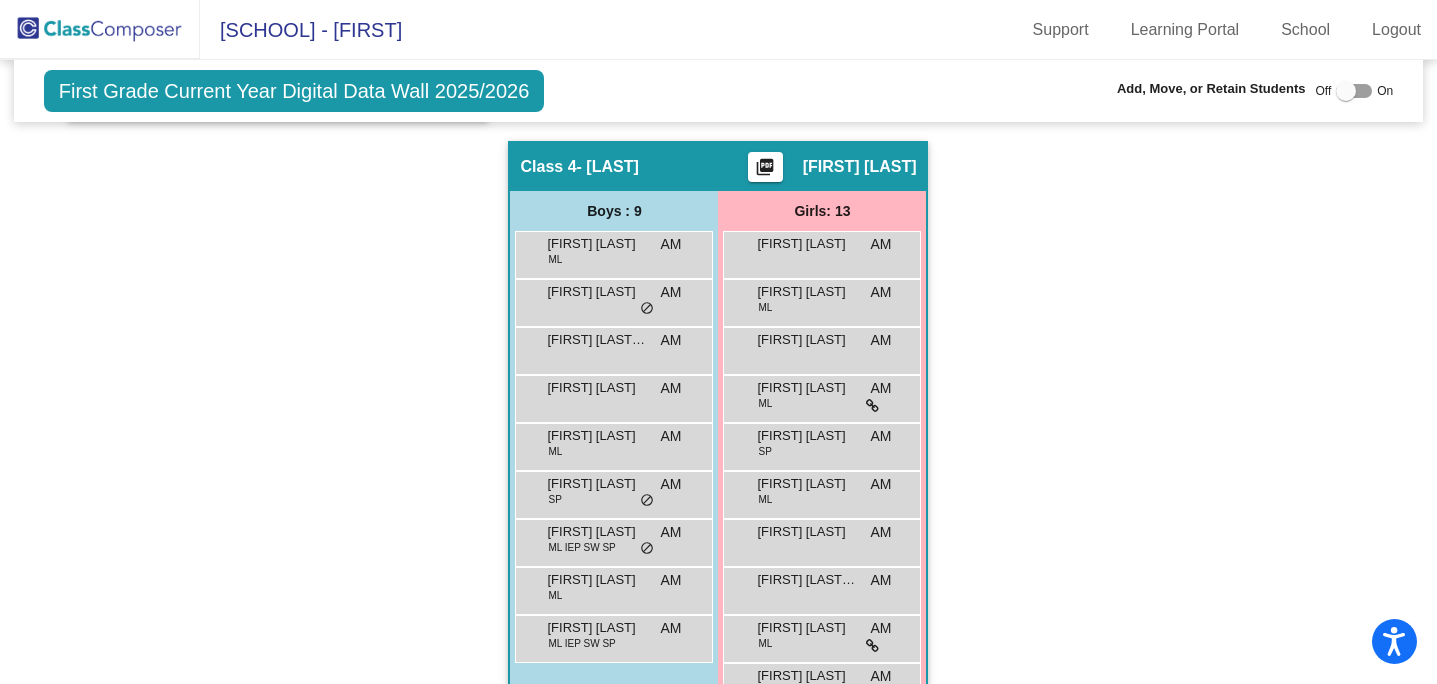 scroll, scrollTop: 1132, scrollLeft: 0, axis: vertical 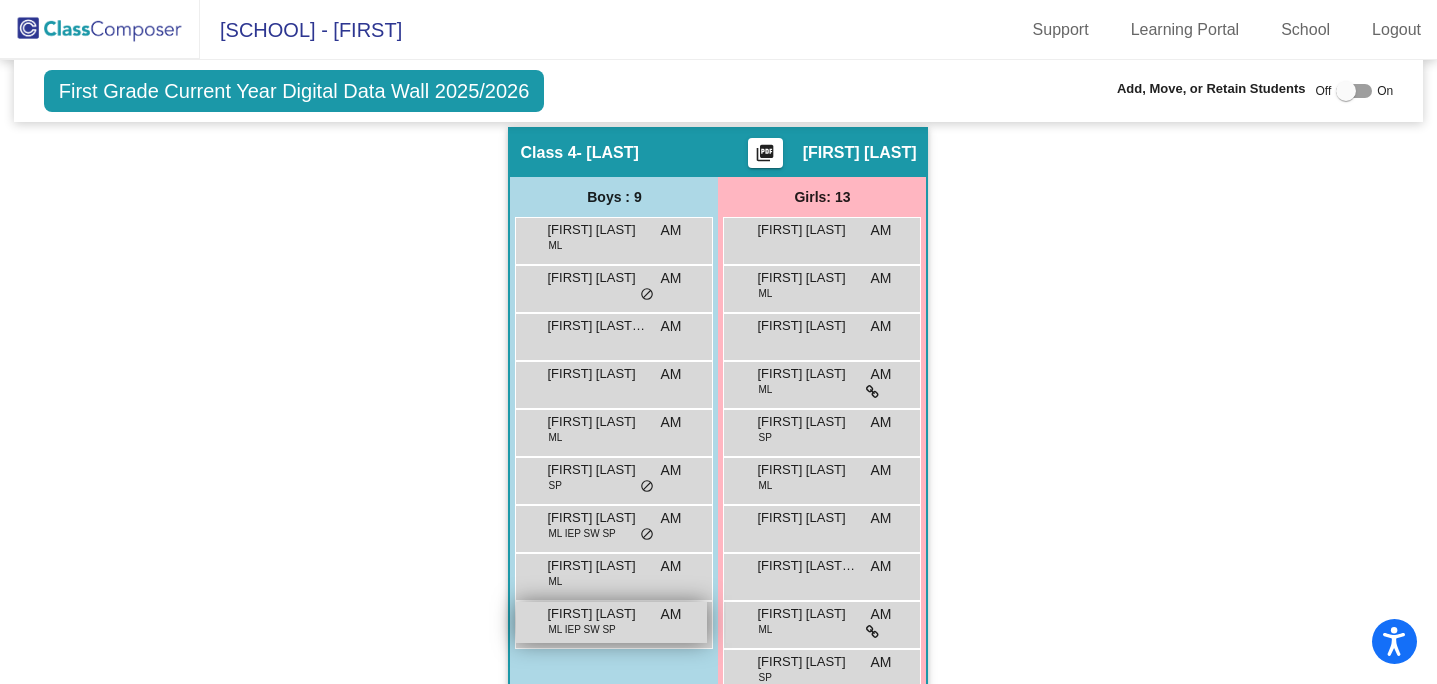 click on "[FIRST] [LAST] [FIRST] [FIRST] [LAST] [LAST] AM lock do_not_disturb_alt" at bounding box center [611, 622] 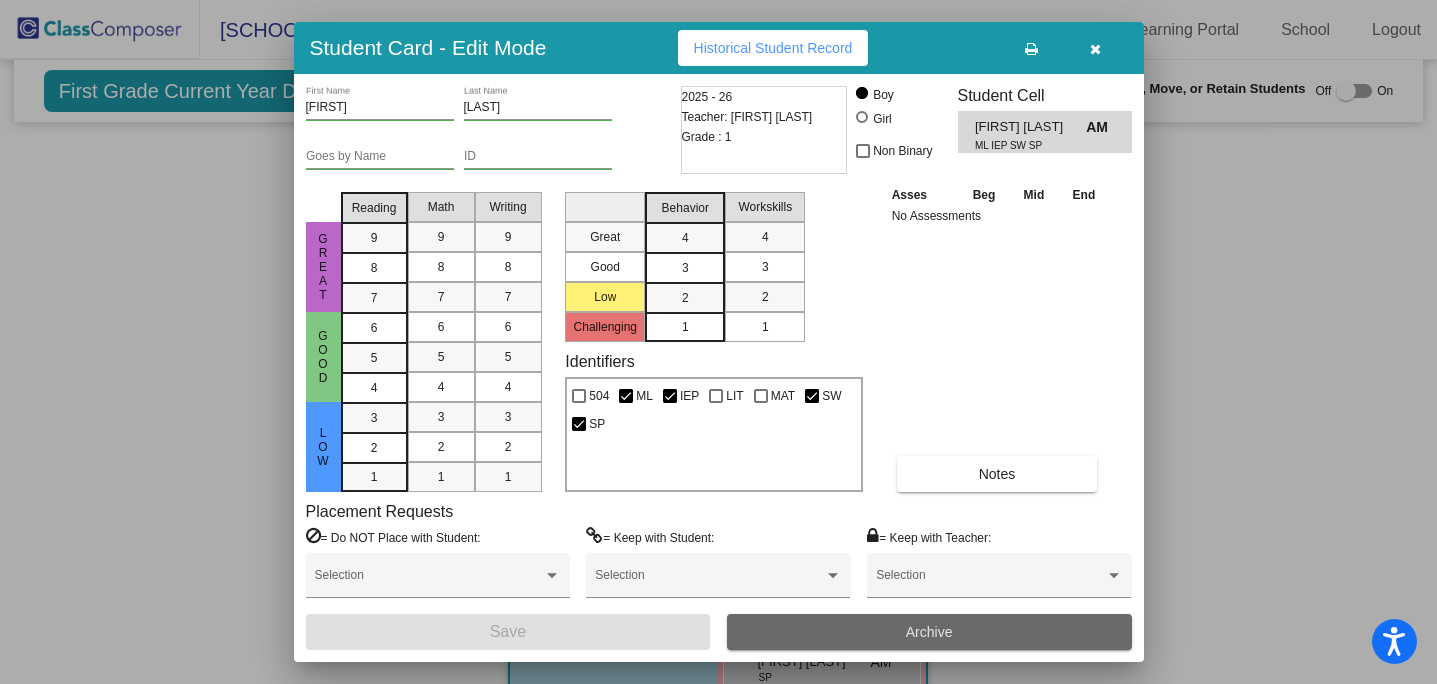 click on "Archive" at bounding box center [929, 632] 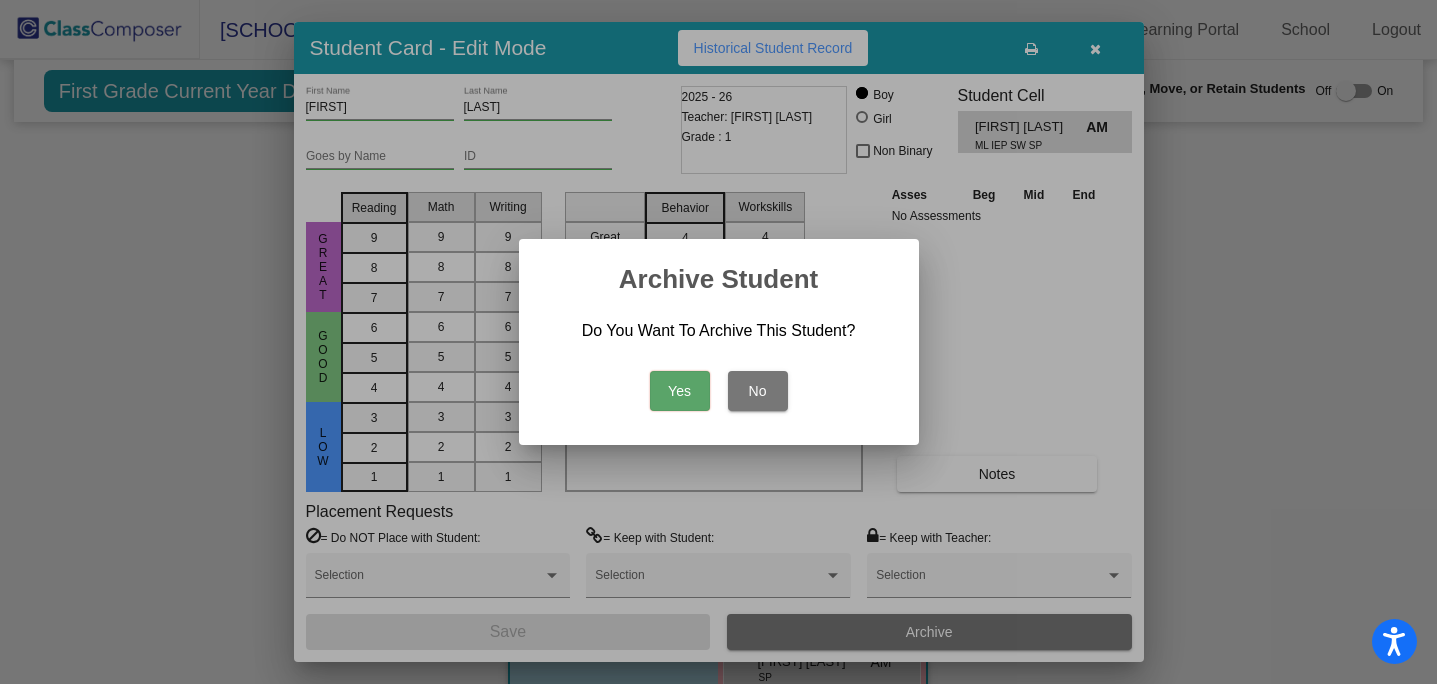 click on "Yes" at bounding box center (680, 391) 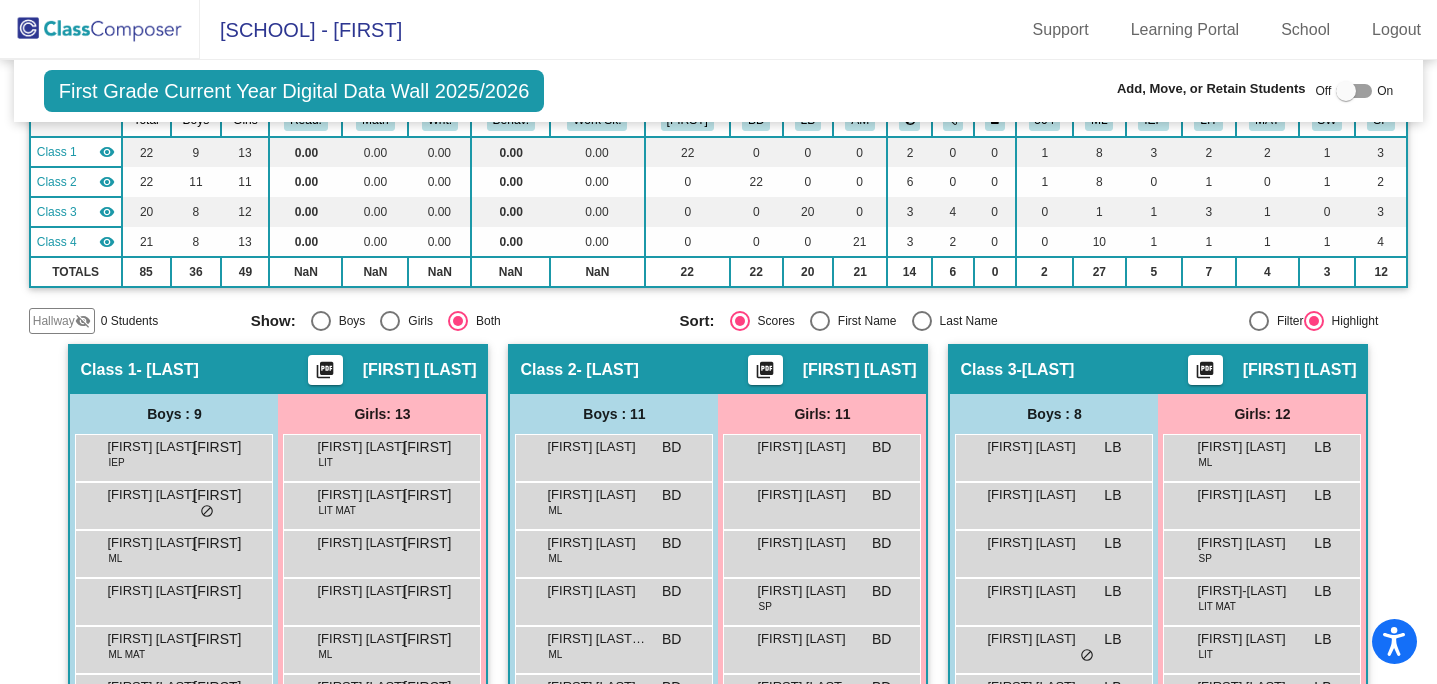 scroll, scrollTop: 0, scrollLeft: 0, axis: both 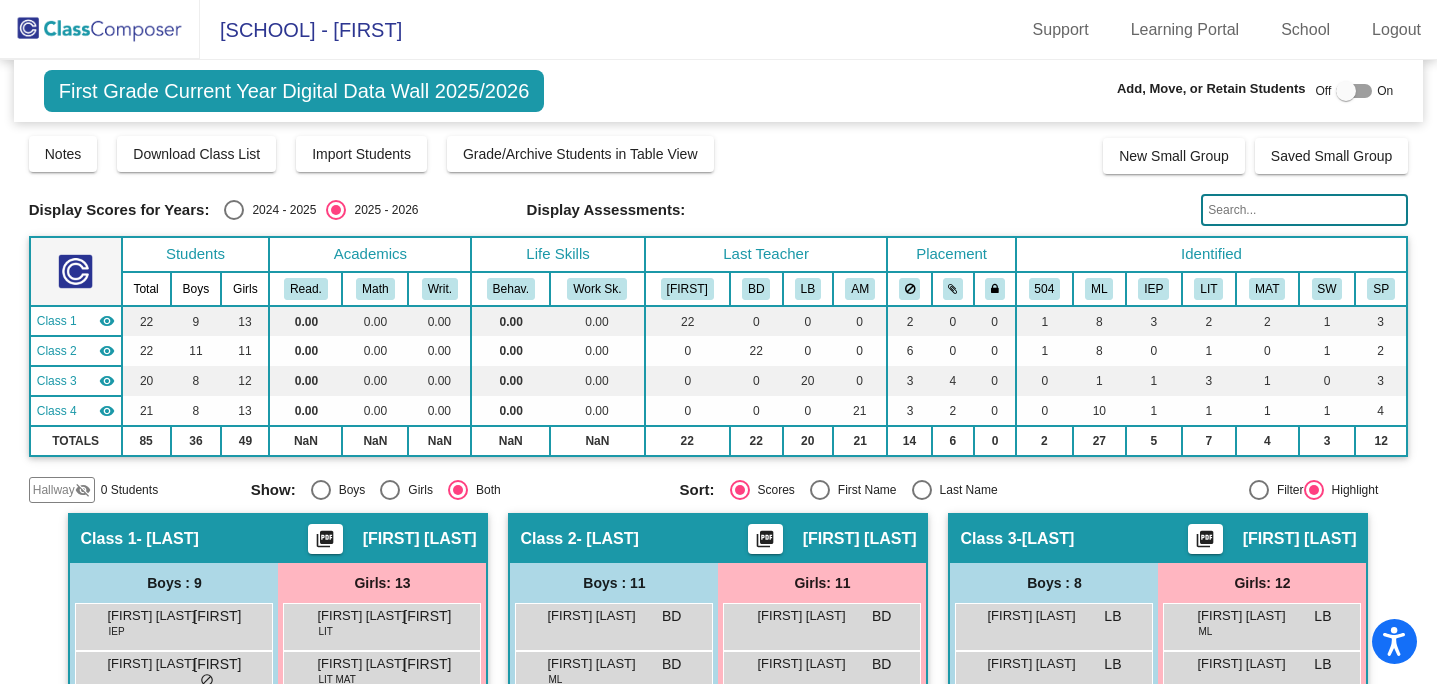 click 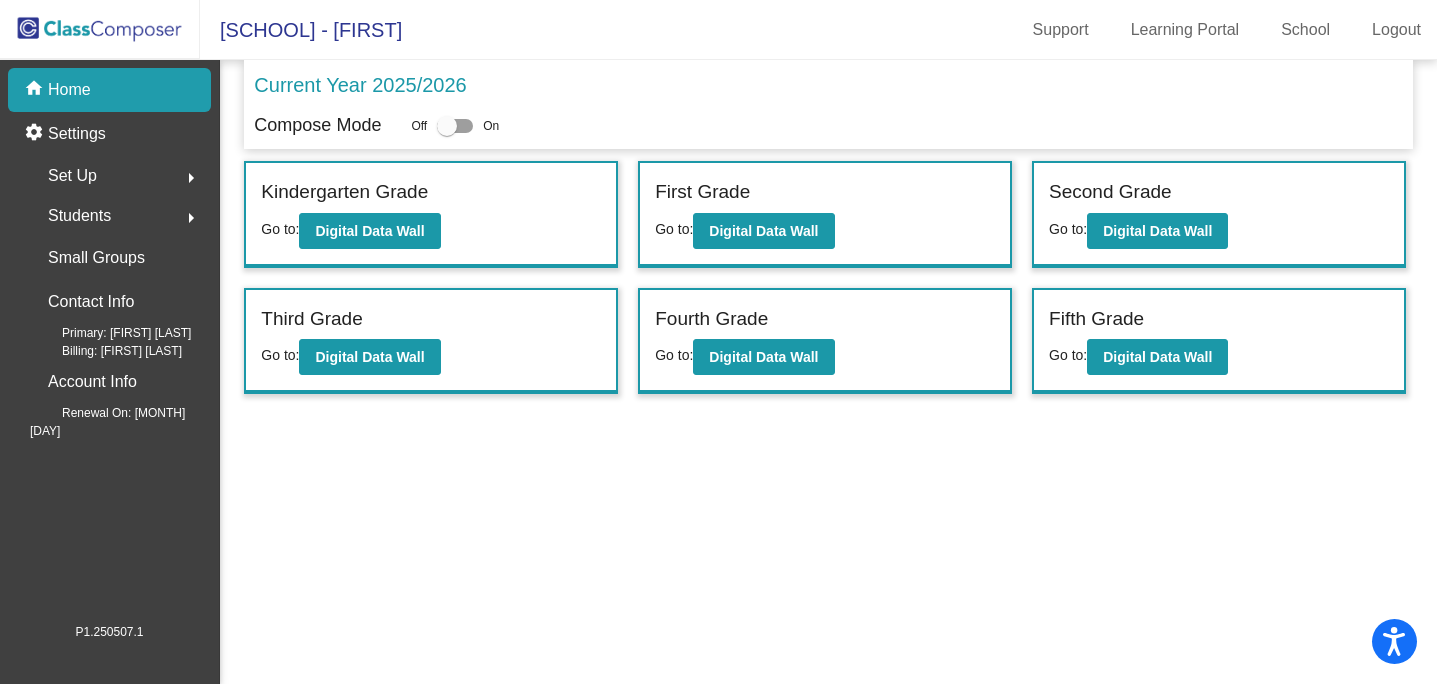 click on "Students  arrow_right" 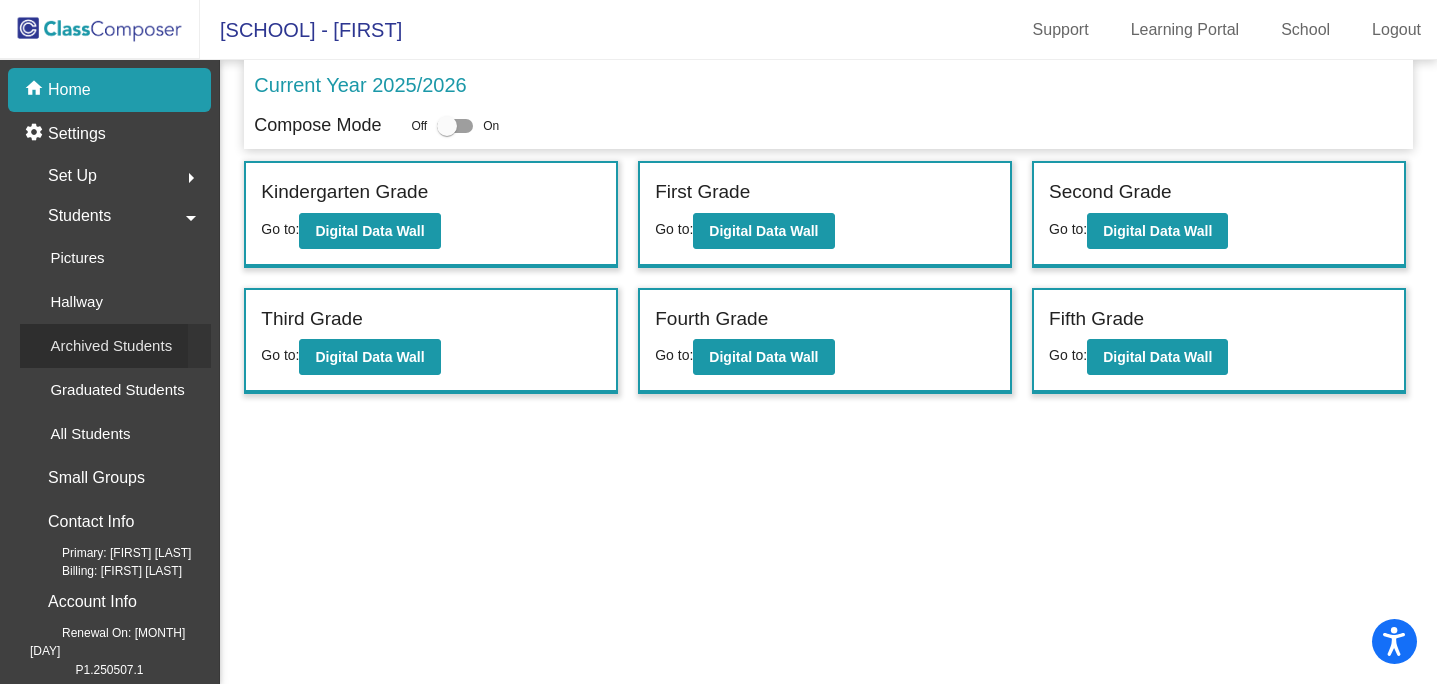 click on "Archived Students" 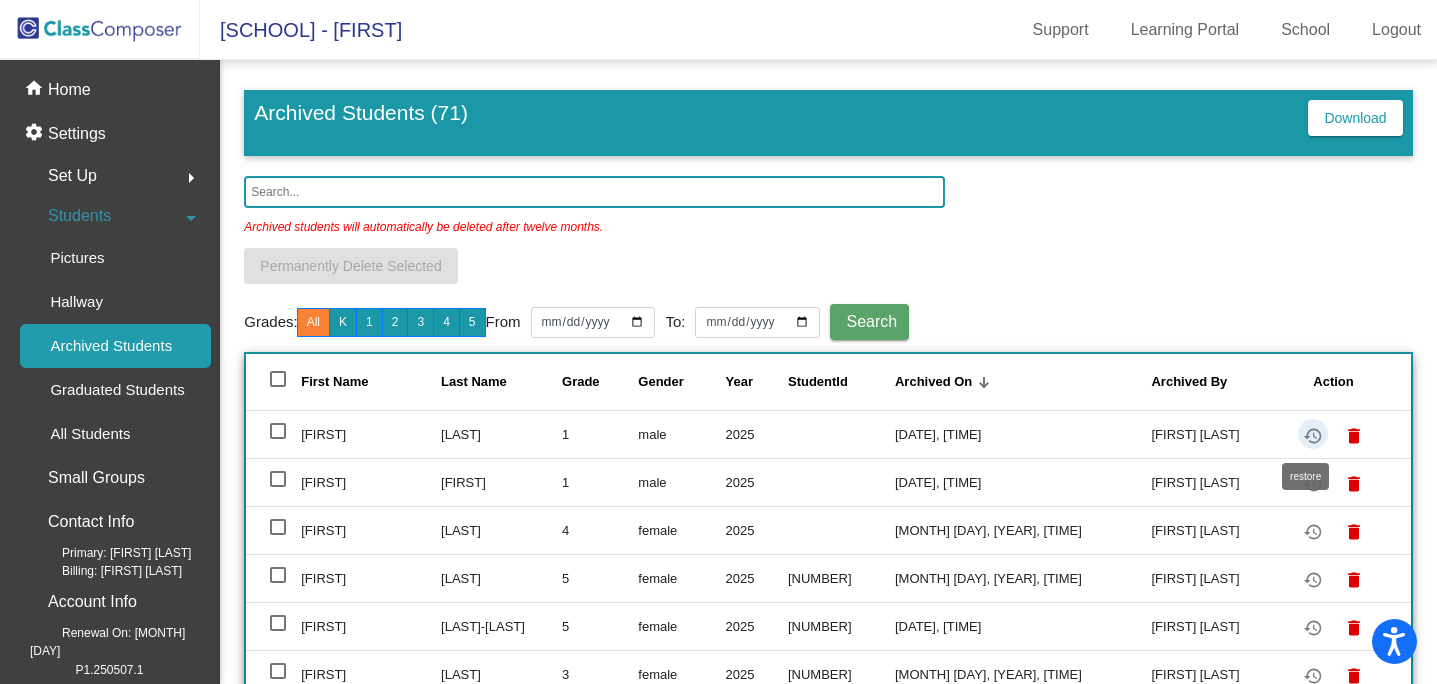 click on "restore" 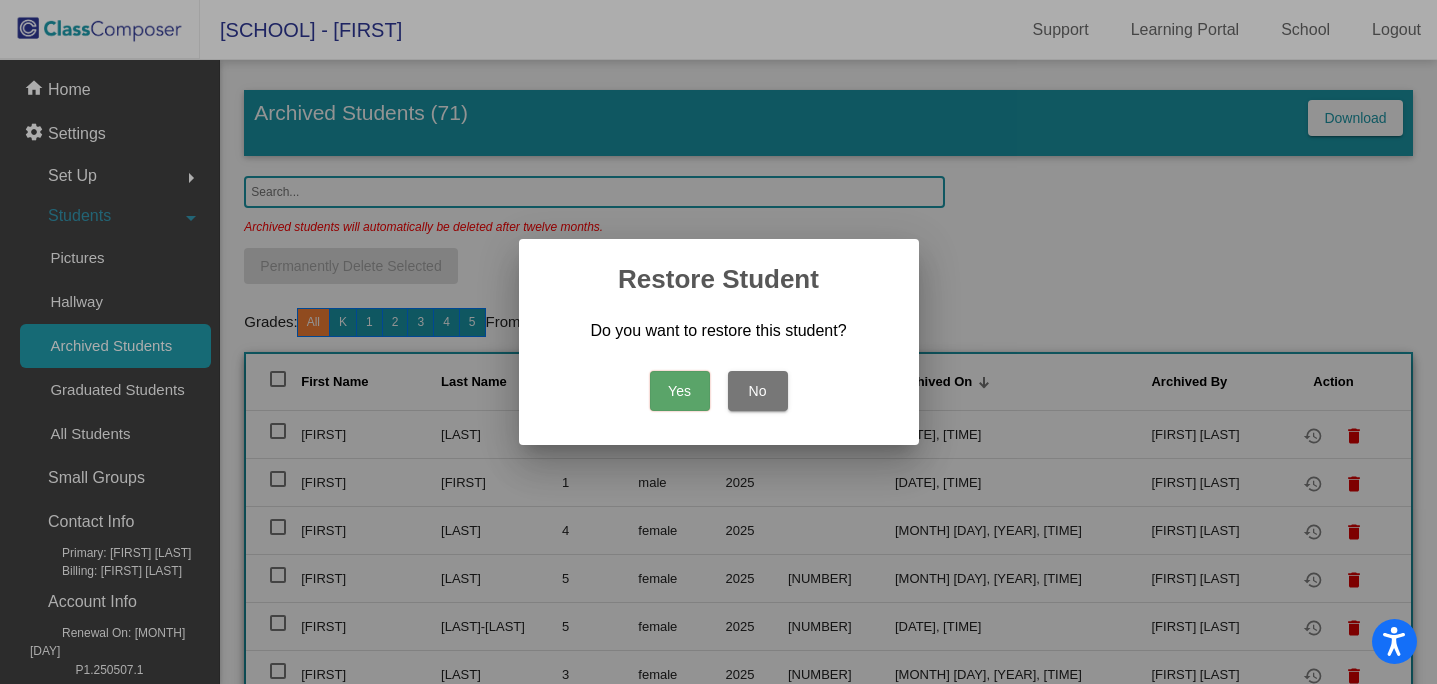 click on "Yes" at bounding box center (680, 391) 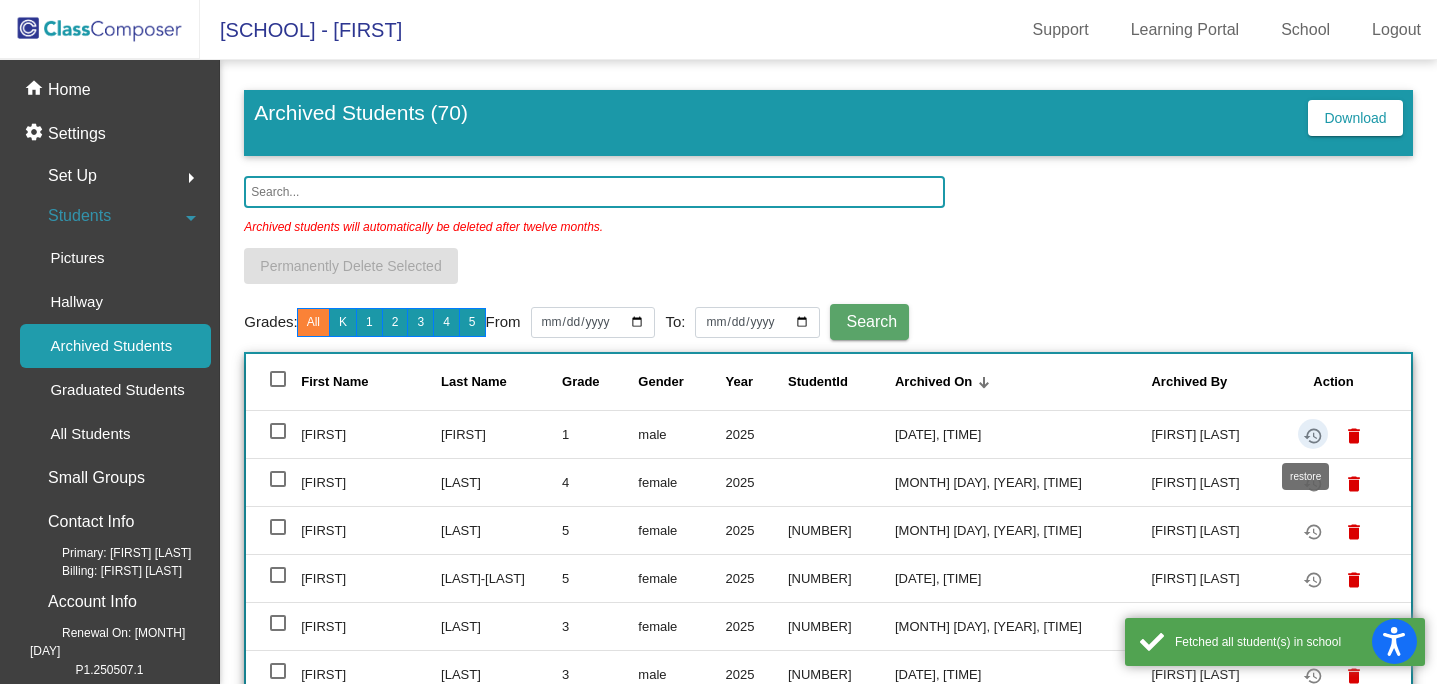 click on "restore" 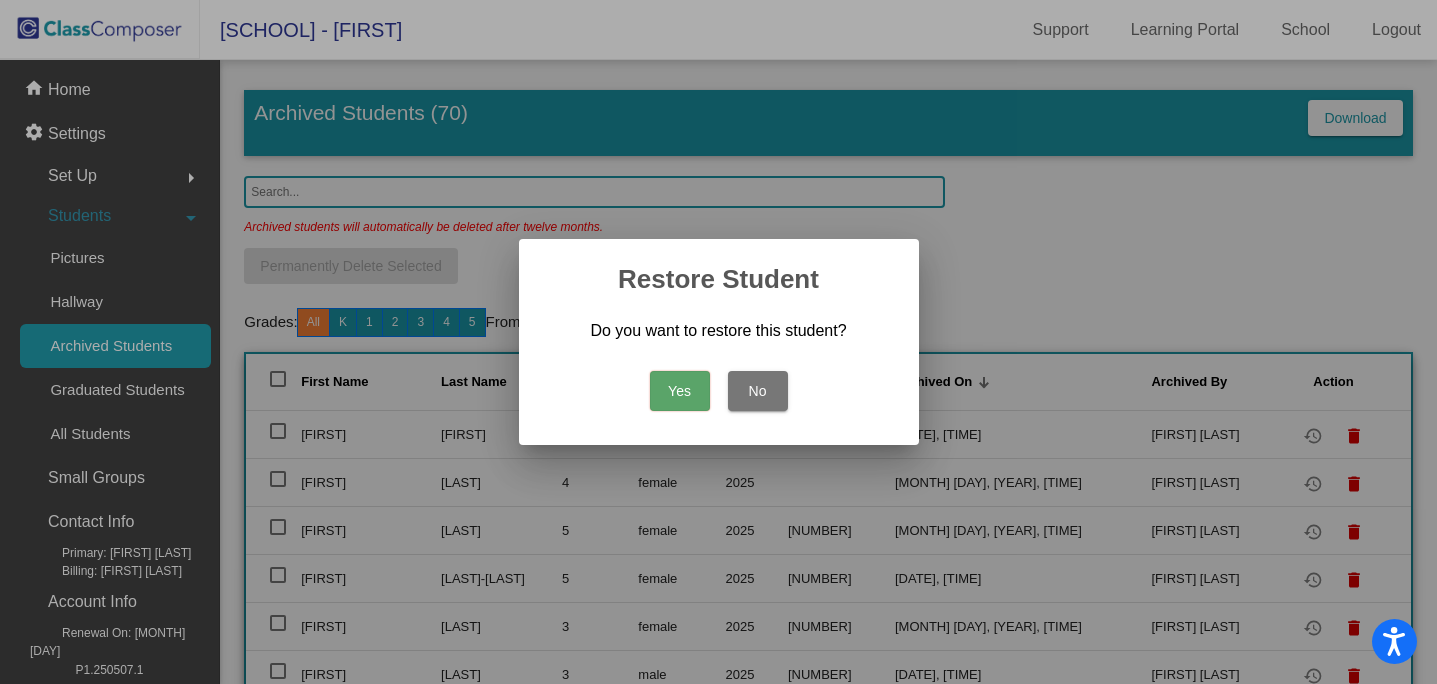 click on "Yes" at bounding box center (680, 391) 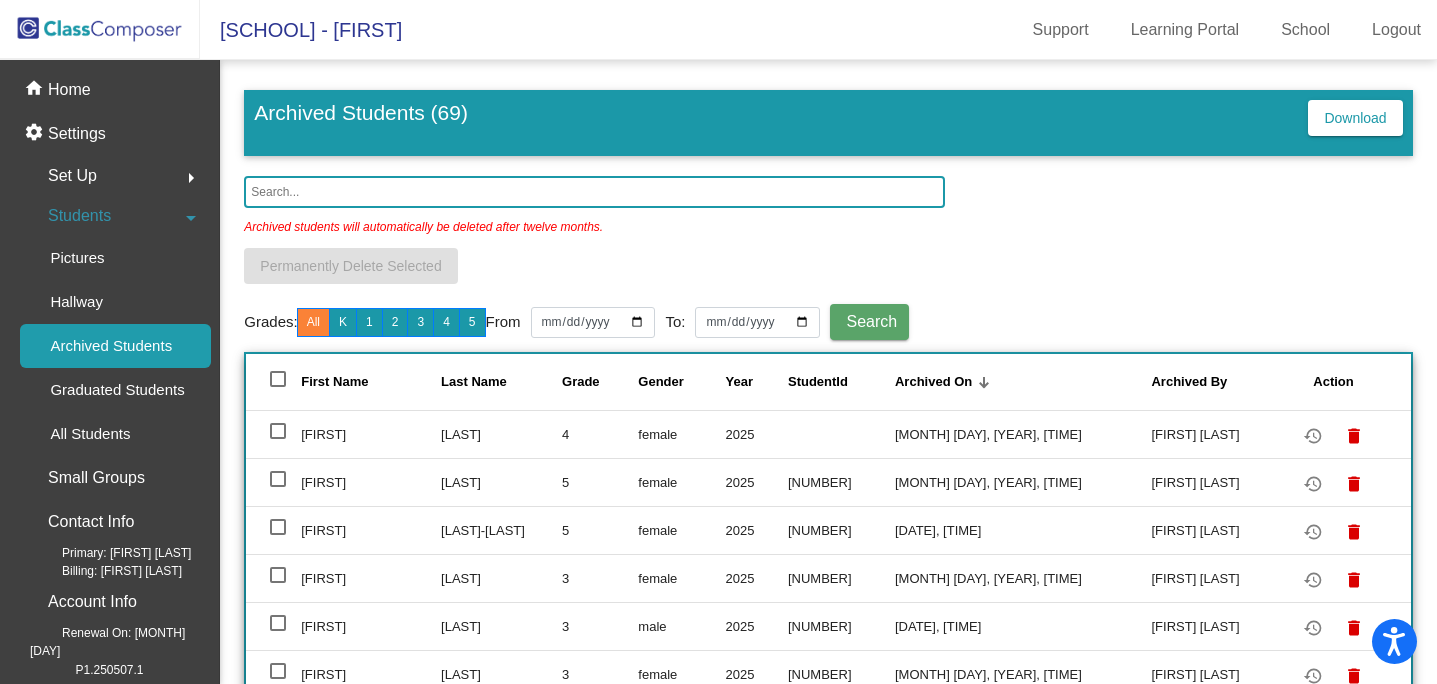 click 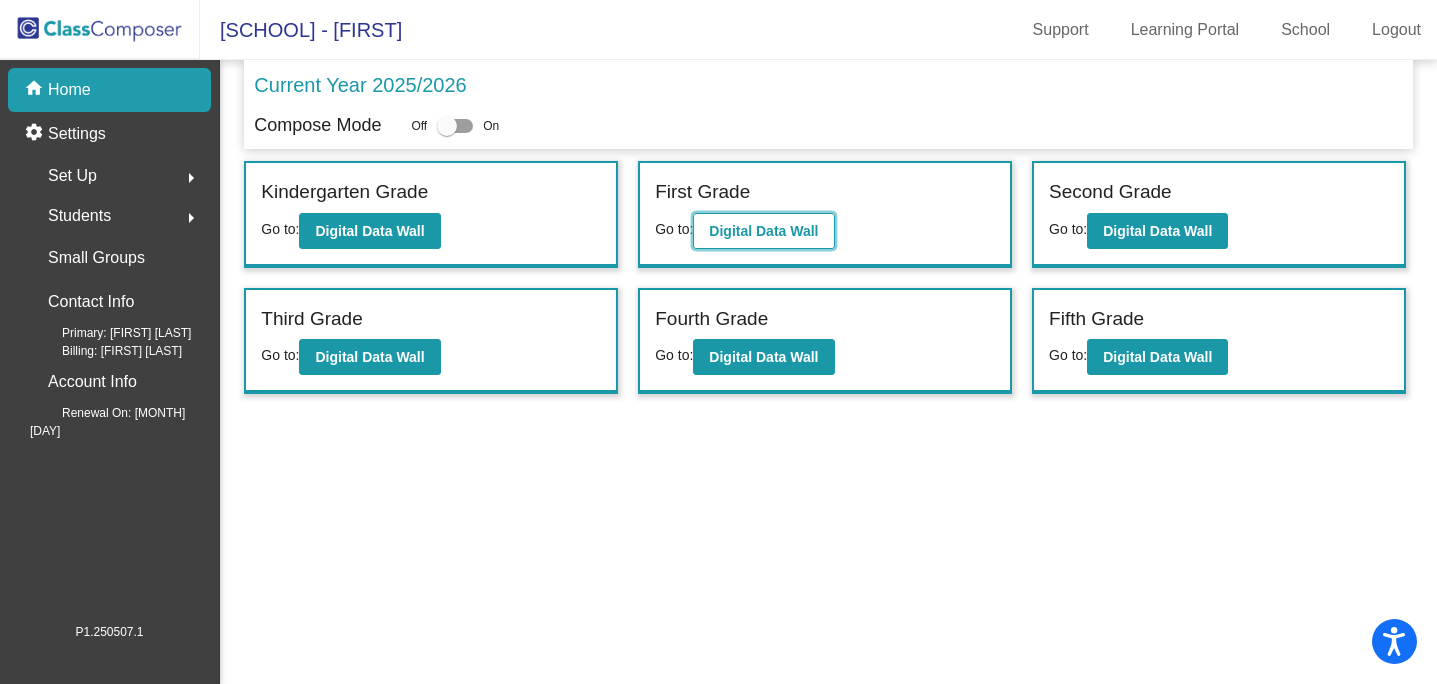 click on "Digital Data Wall" 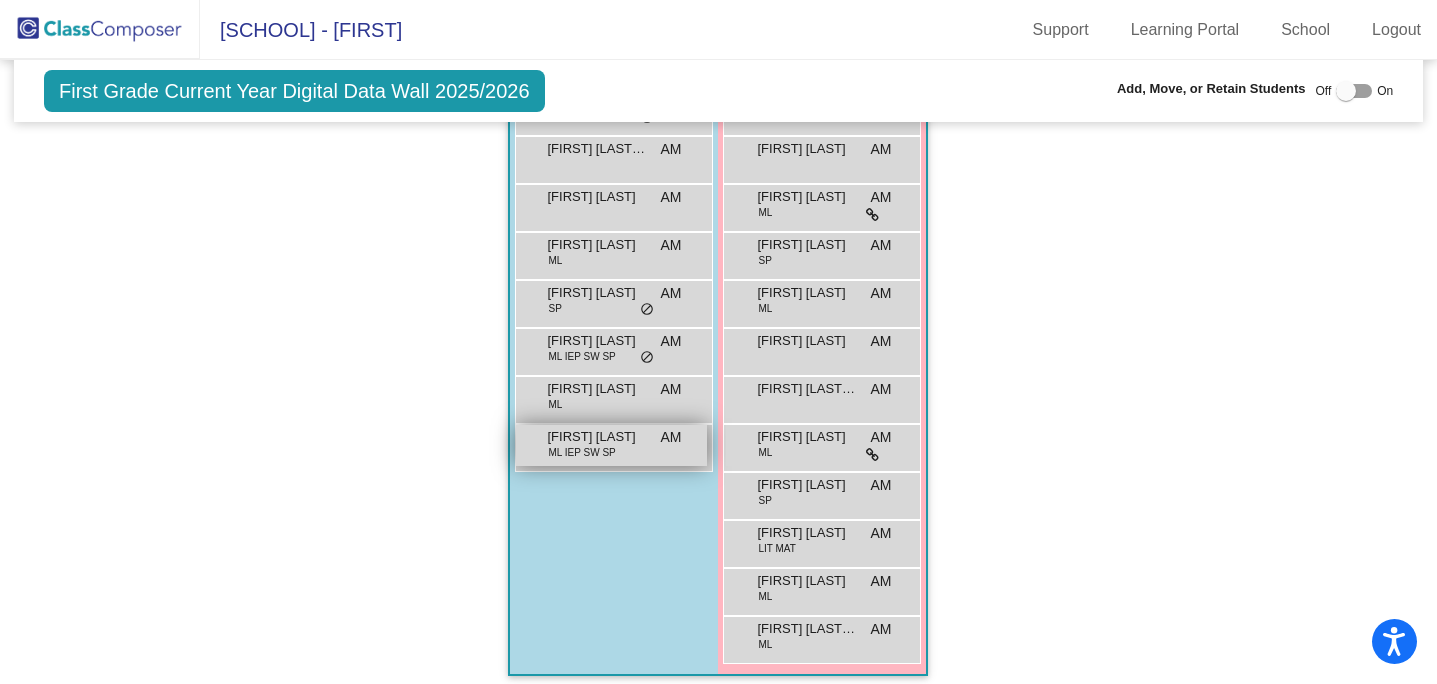 scroll, scrollTop: 1316, scrollLeft: 0, axis: vertical 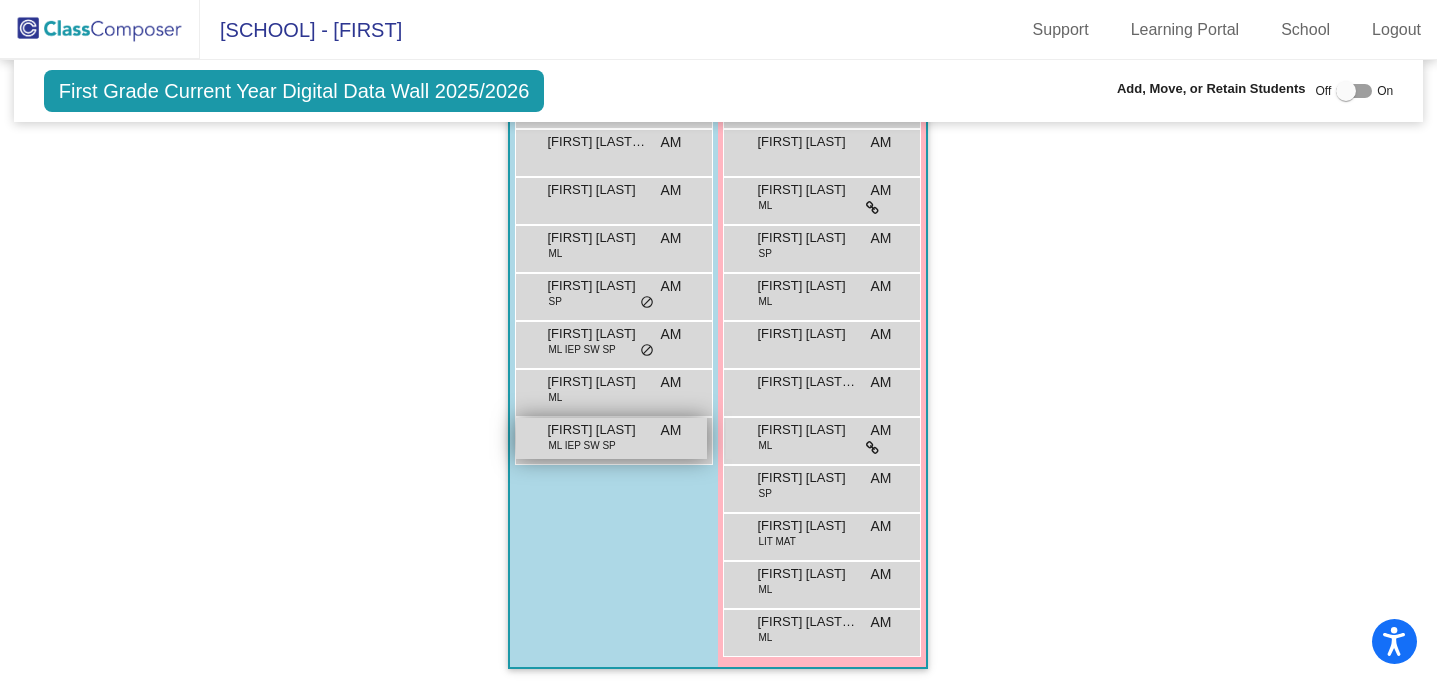 click on "ML IEP SW SP" at bounding box center [581, 445] 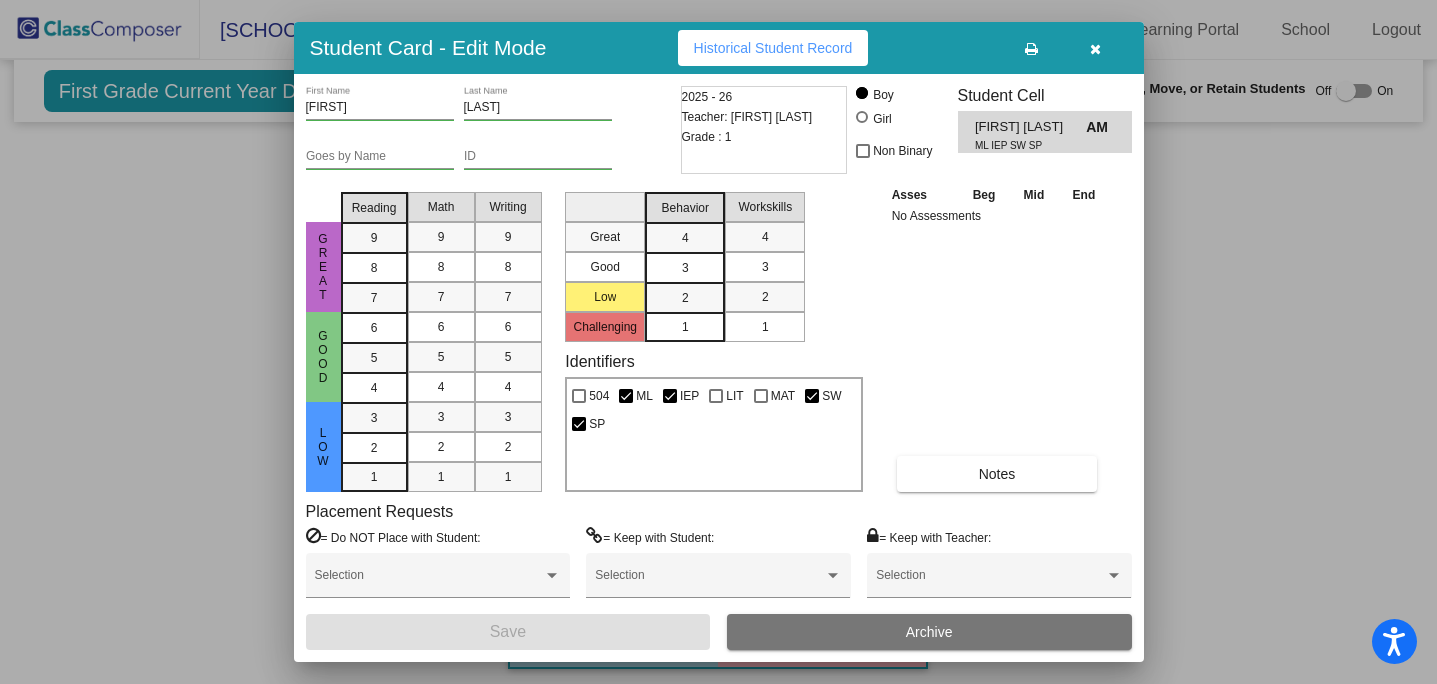 click on "Archive" at bounding box center [929, 632] 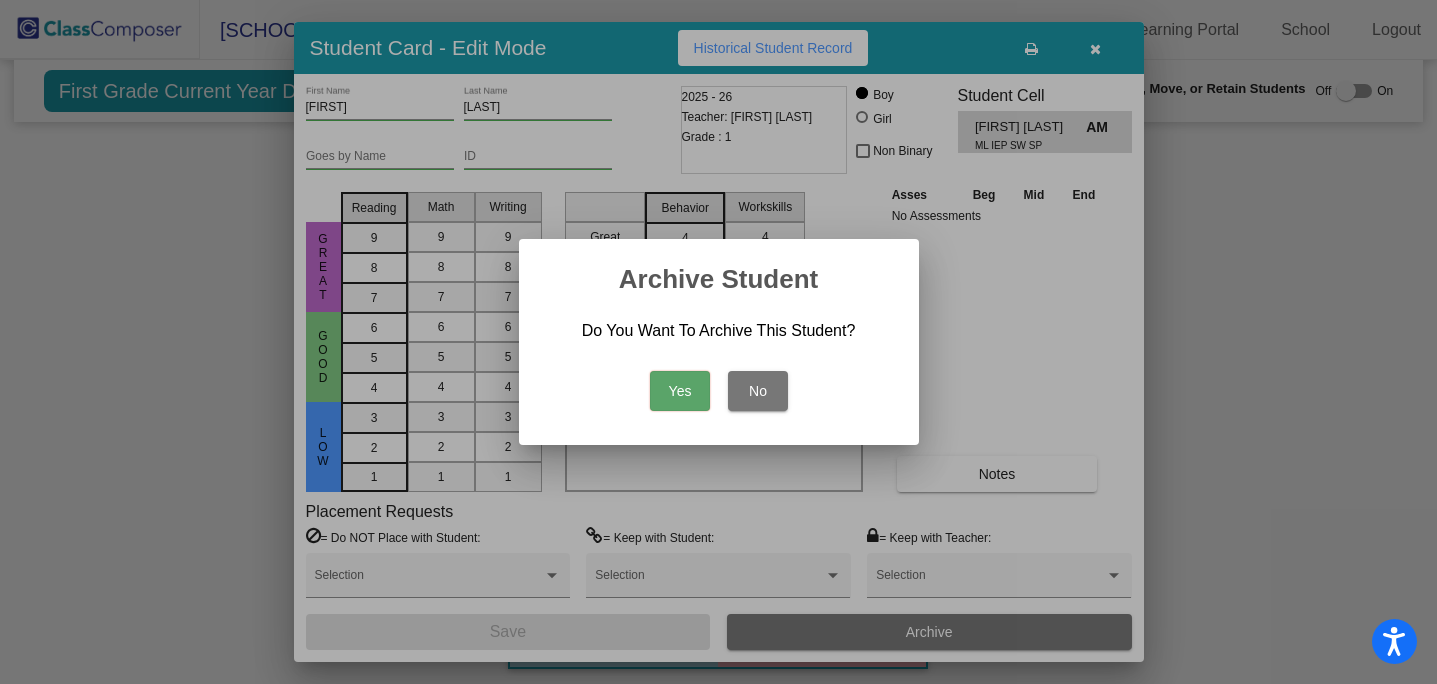 click on "Yes" at bounding box center [680, 391] 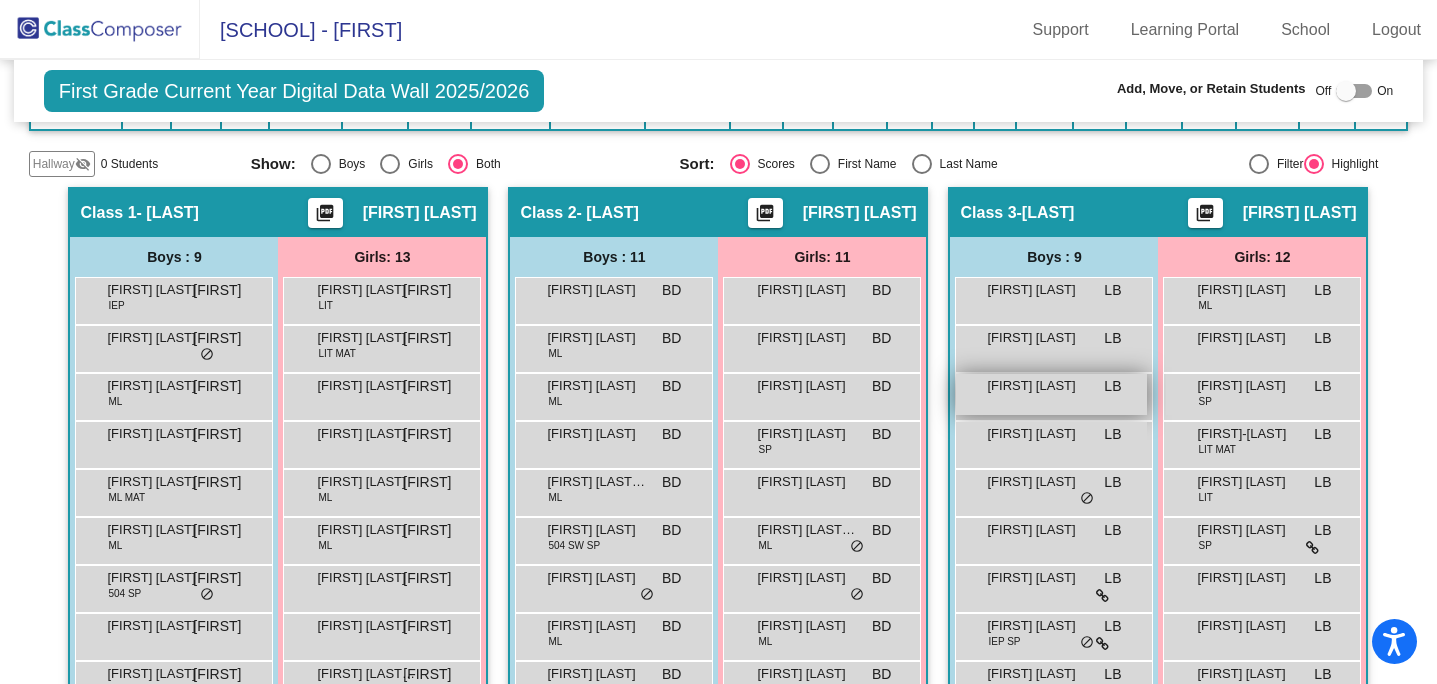 scroll, scrollTop: 323, scrollLeft: 0, axis: vertical 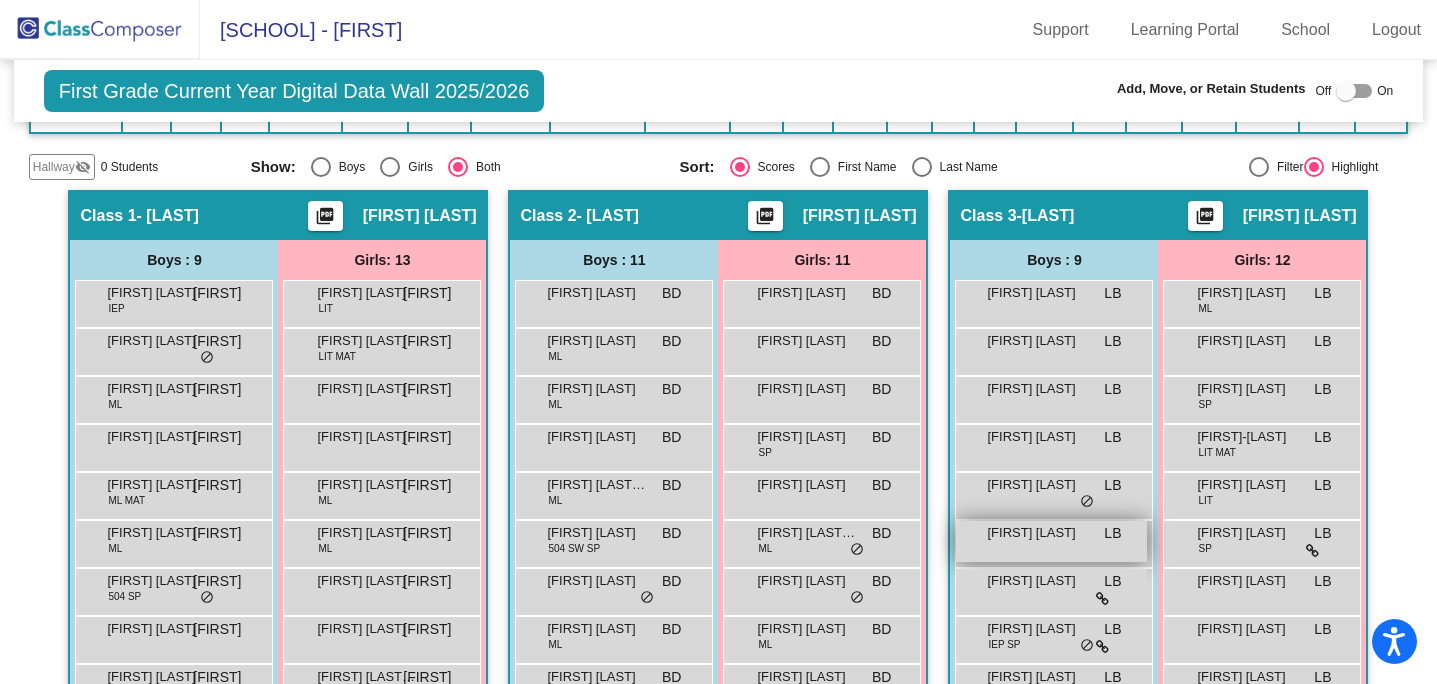 click on "[FIRST] [LAST] lock do_not_disturb_alt" at bounding box center (1051, 541) 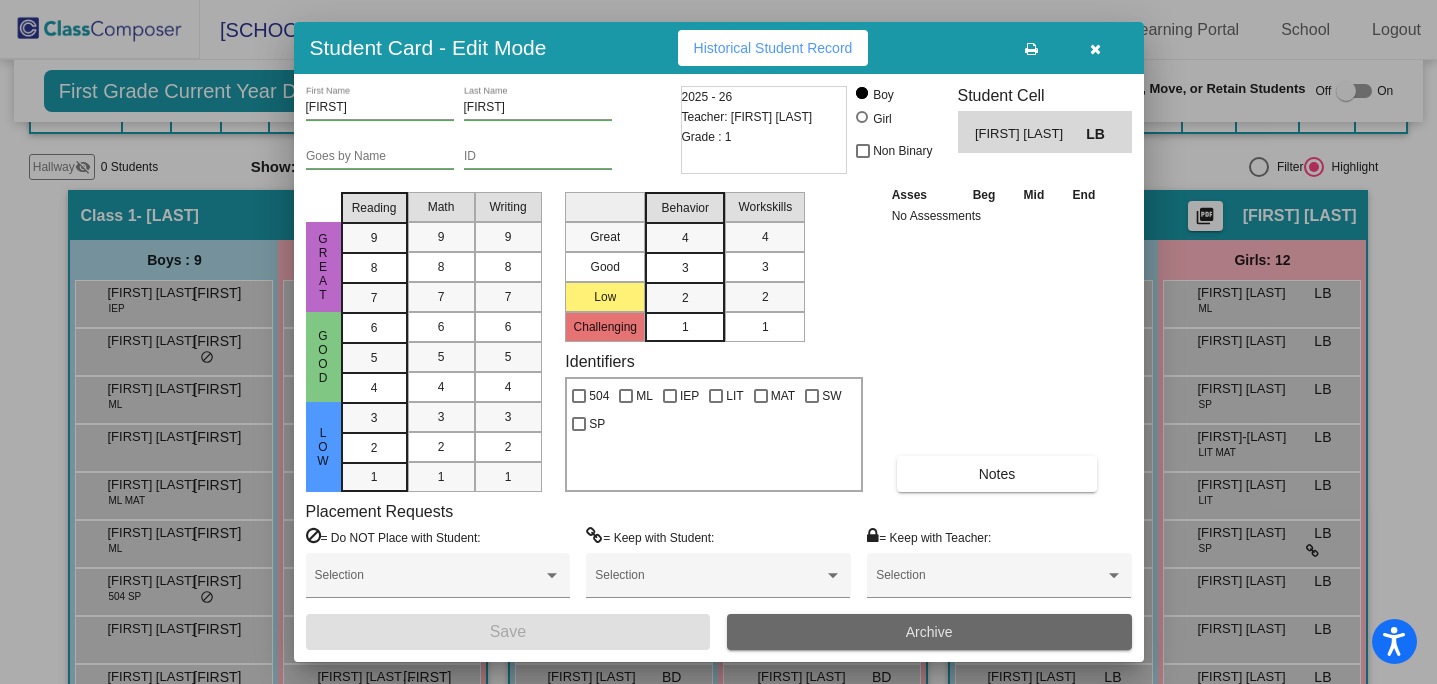 click on "Archive" at bounding box center [929, 632] 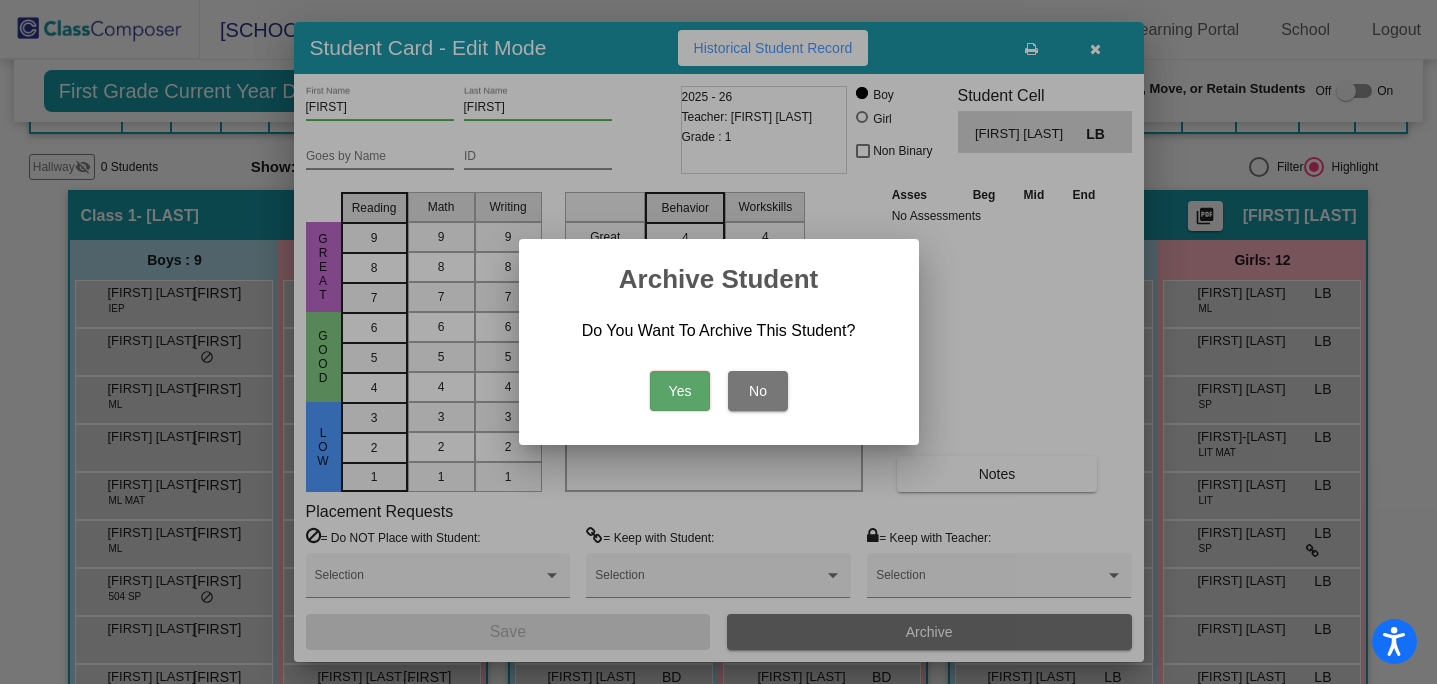 click on "Yes" at bounding box center [680, 391] 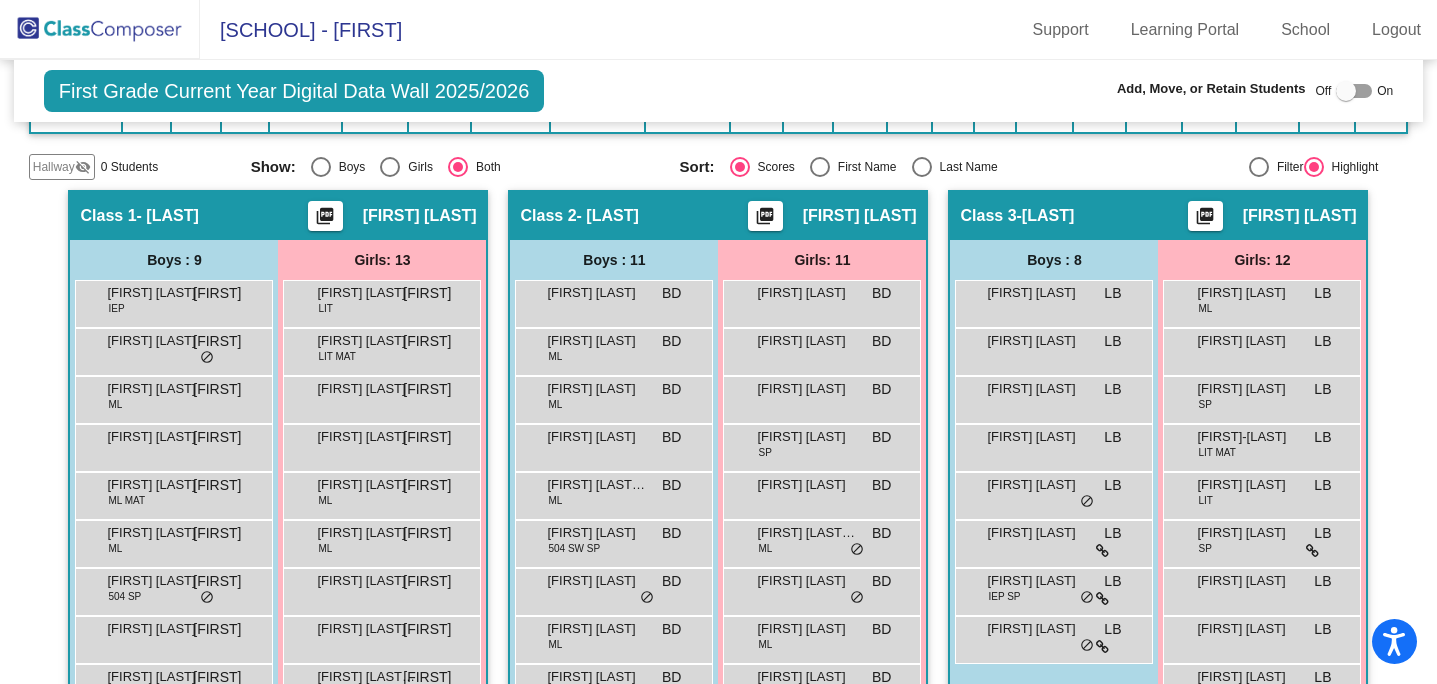 click 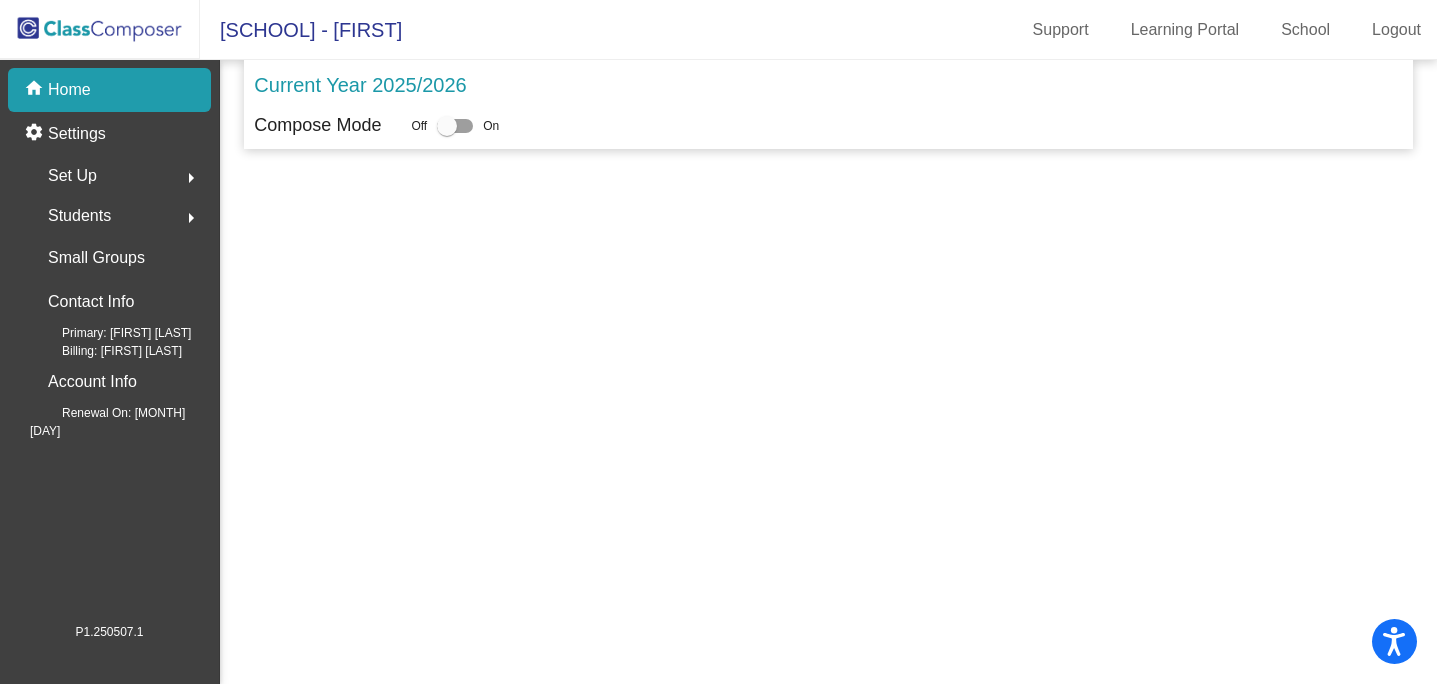 scroll, scrollTop: 0, scrollLeft: 0, axis: both 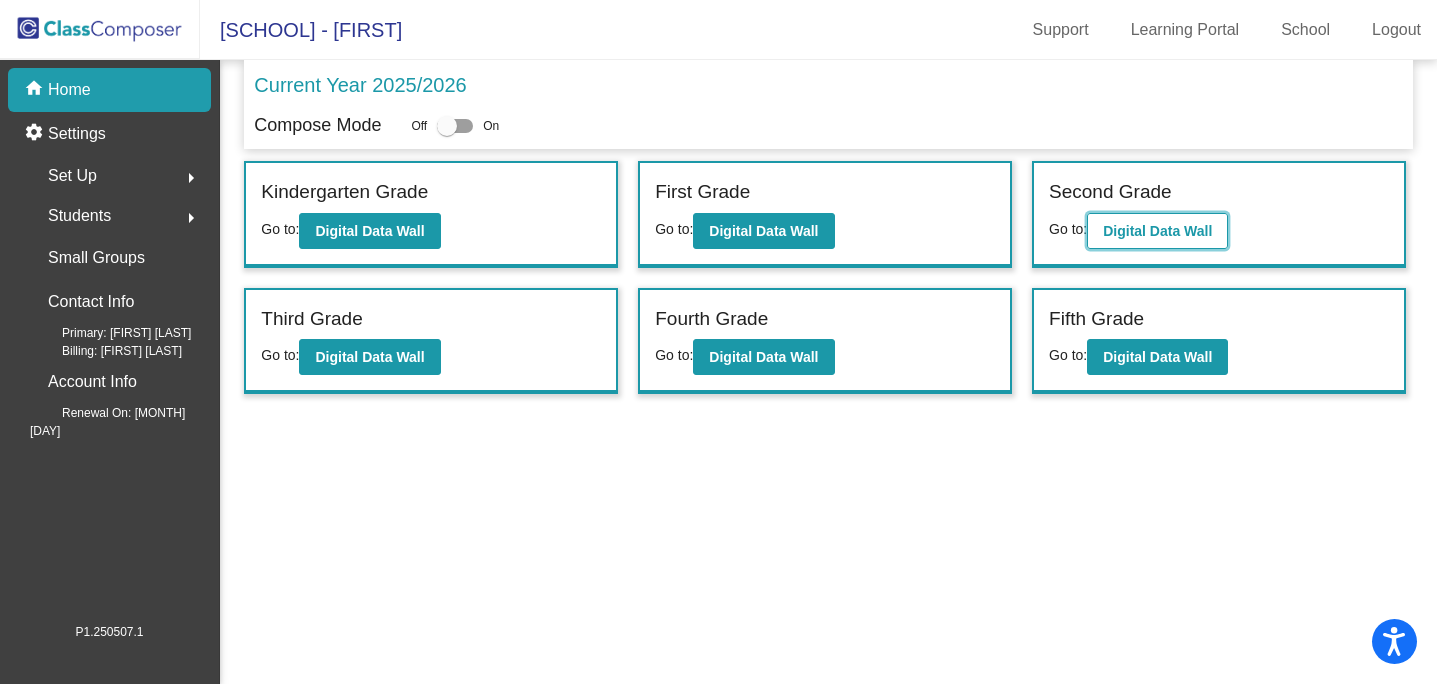 click on "Digital Data Wall" 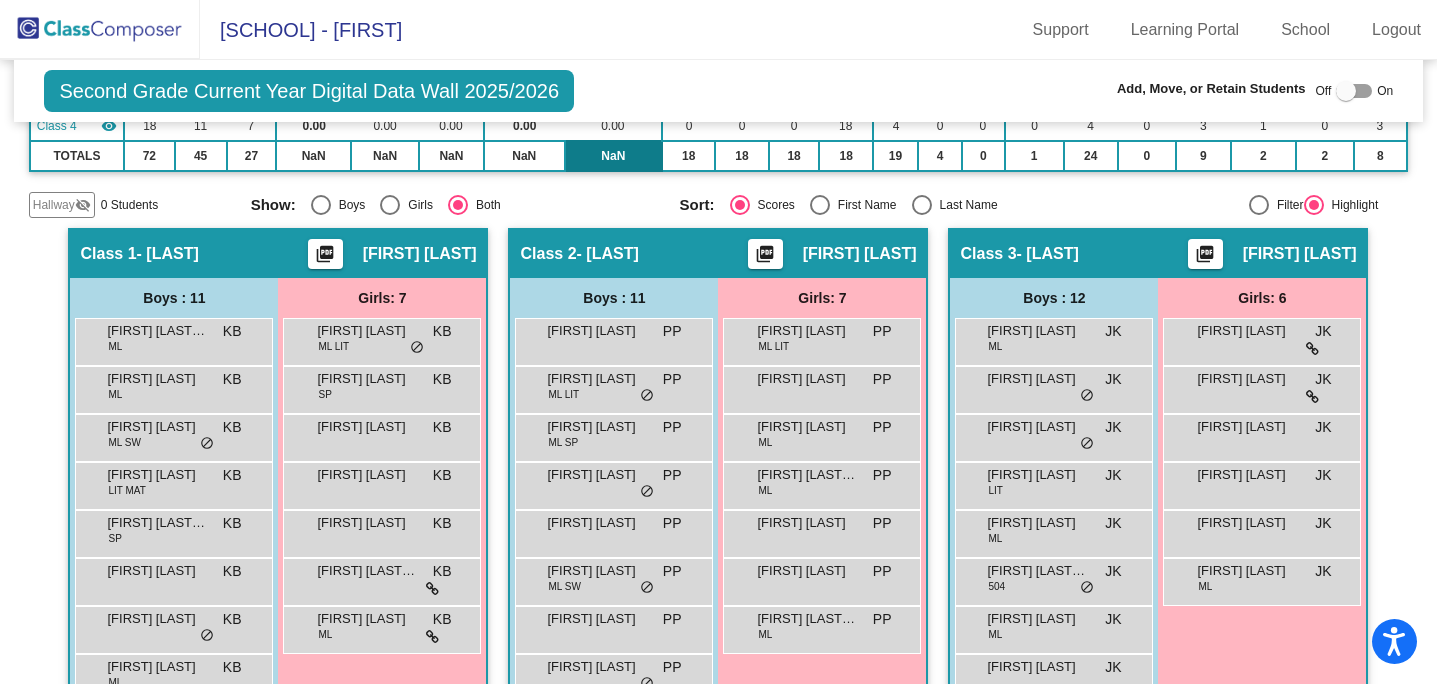 scroll, scrollTop: 292, scrollLeft: 0, axis: vertical 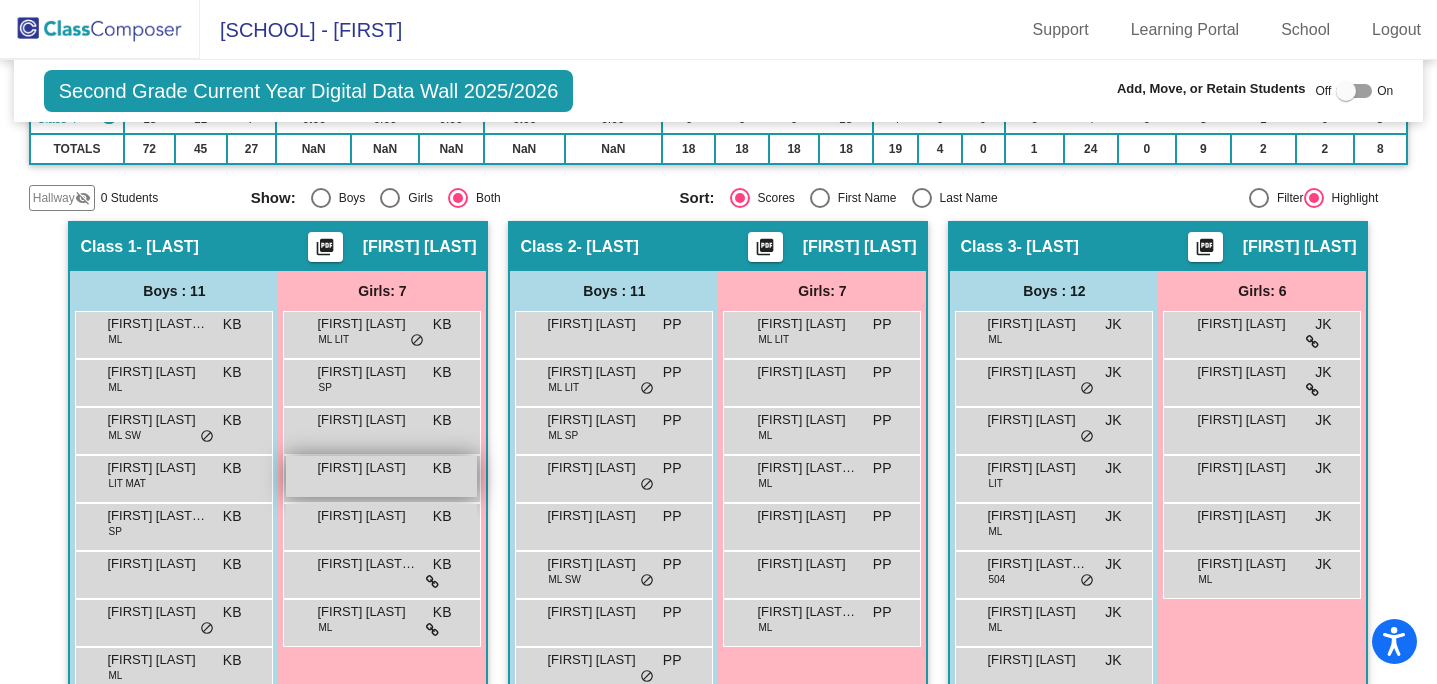 click on "[FIRST] [LAST] KB lock do_not_disturb_alt" at bounding box center [381, 476] 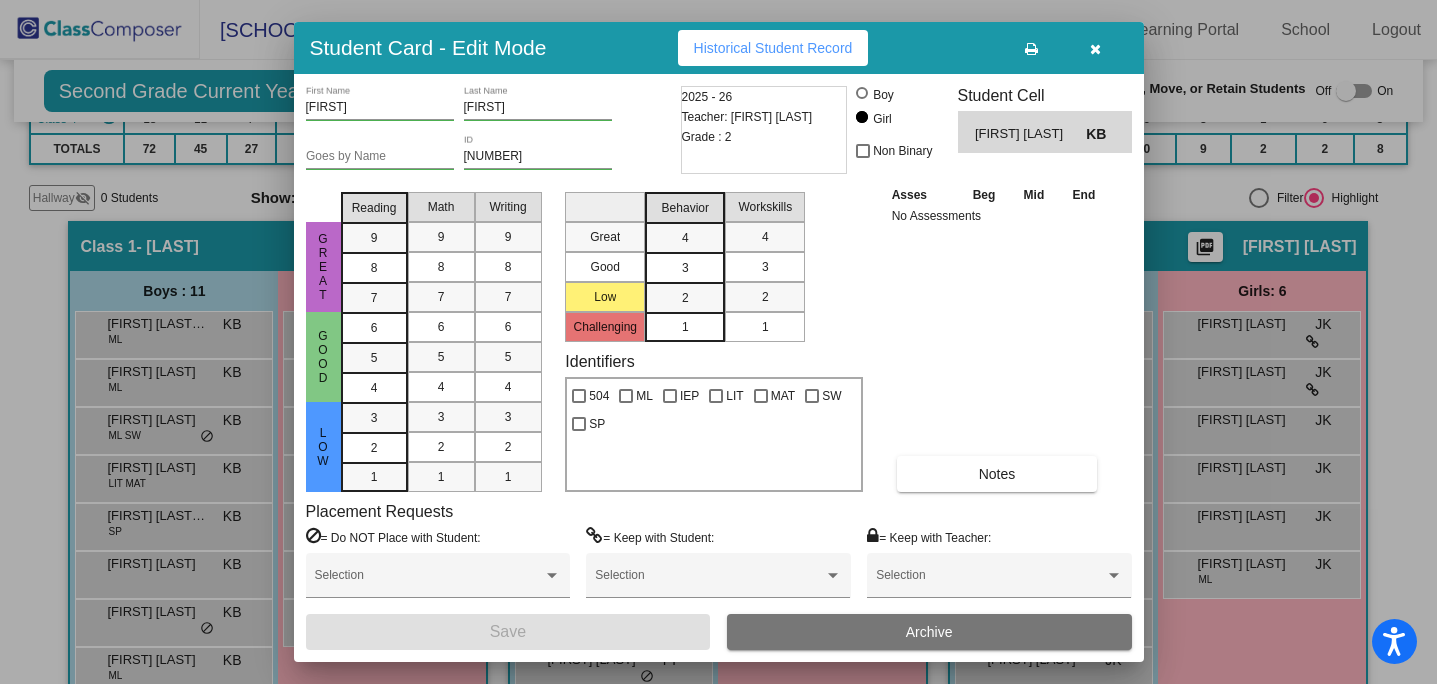 click on "Archive" at bounding box center [929, 632] 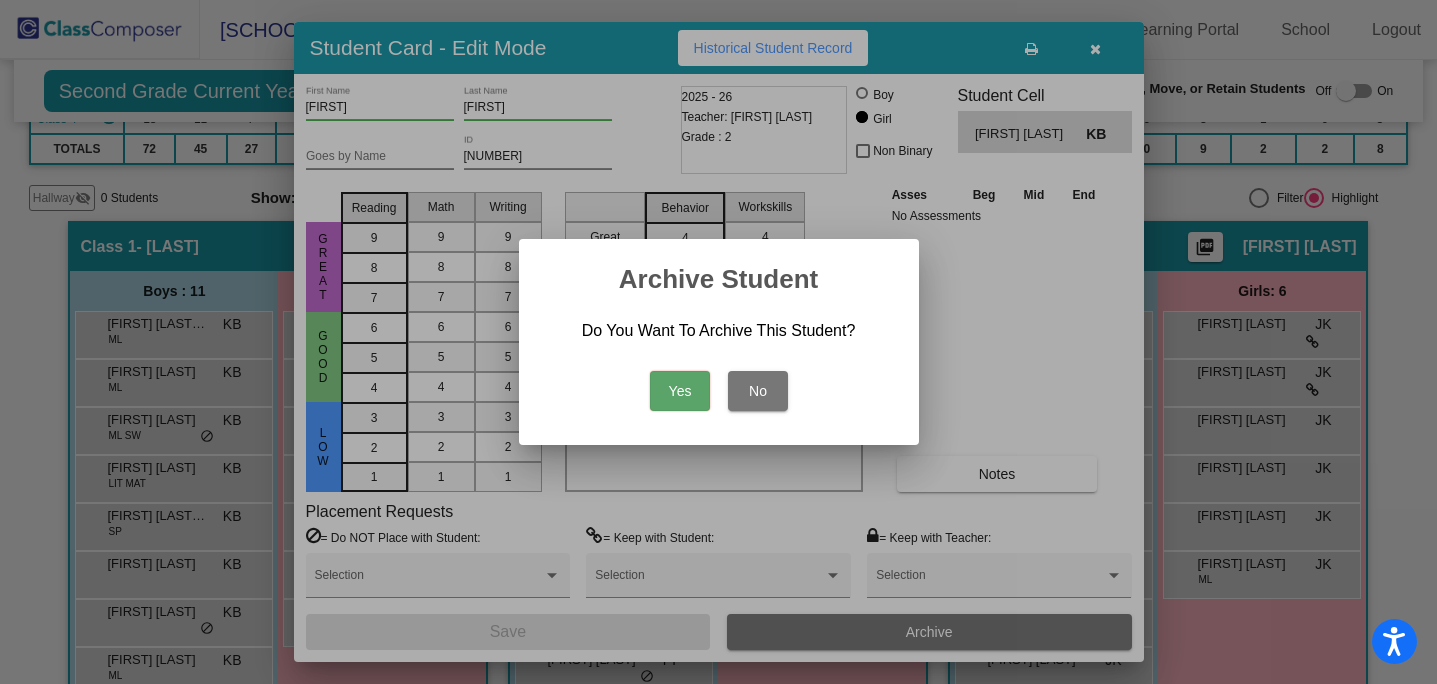 click on "Yes" at bounding box center [680, 391] 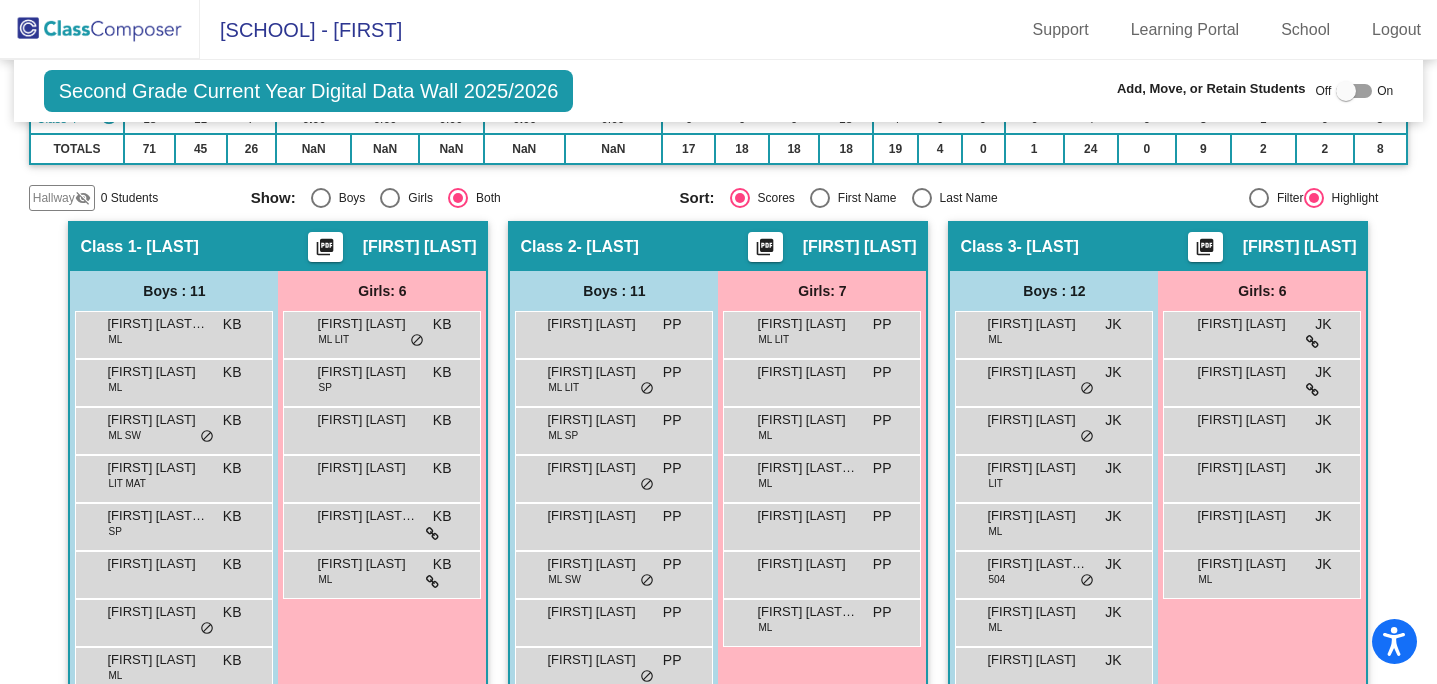 click 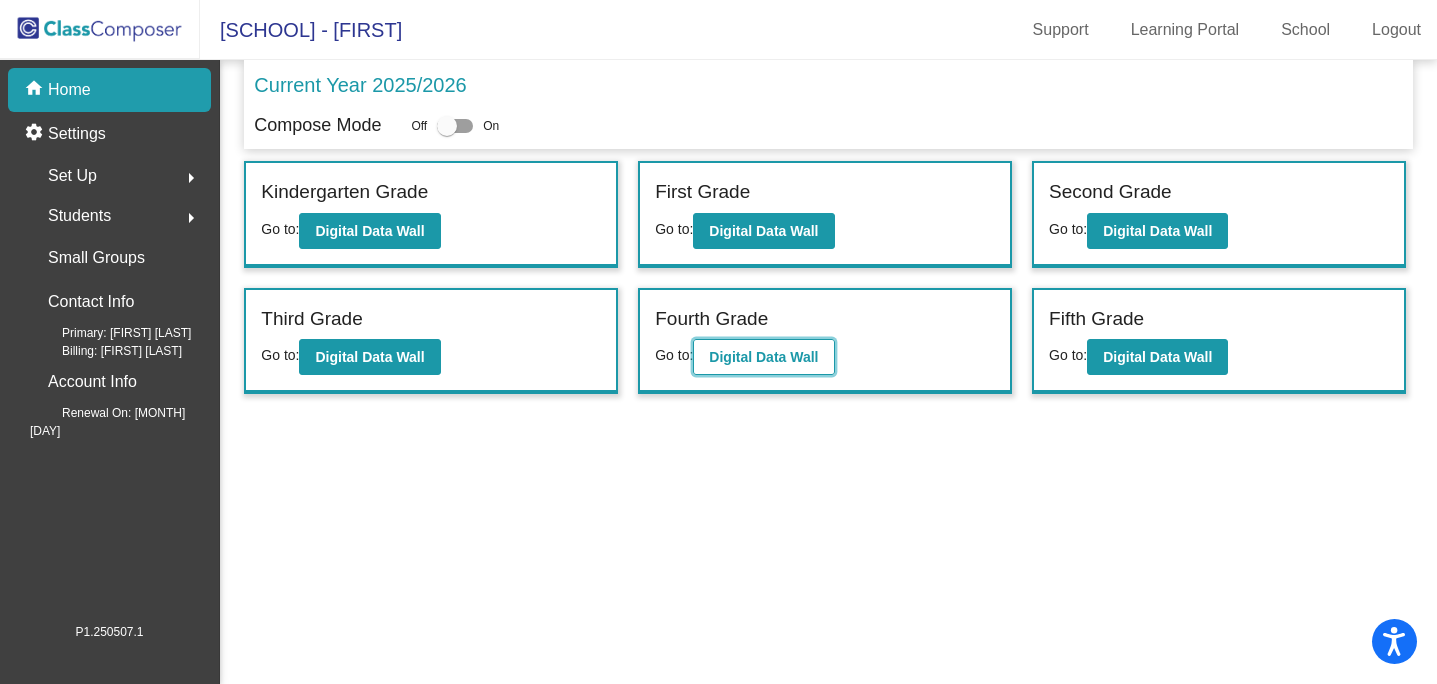 click on "Digital Data Wall" 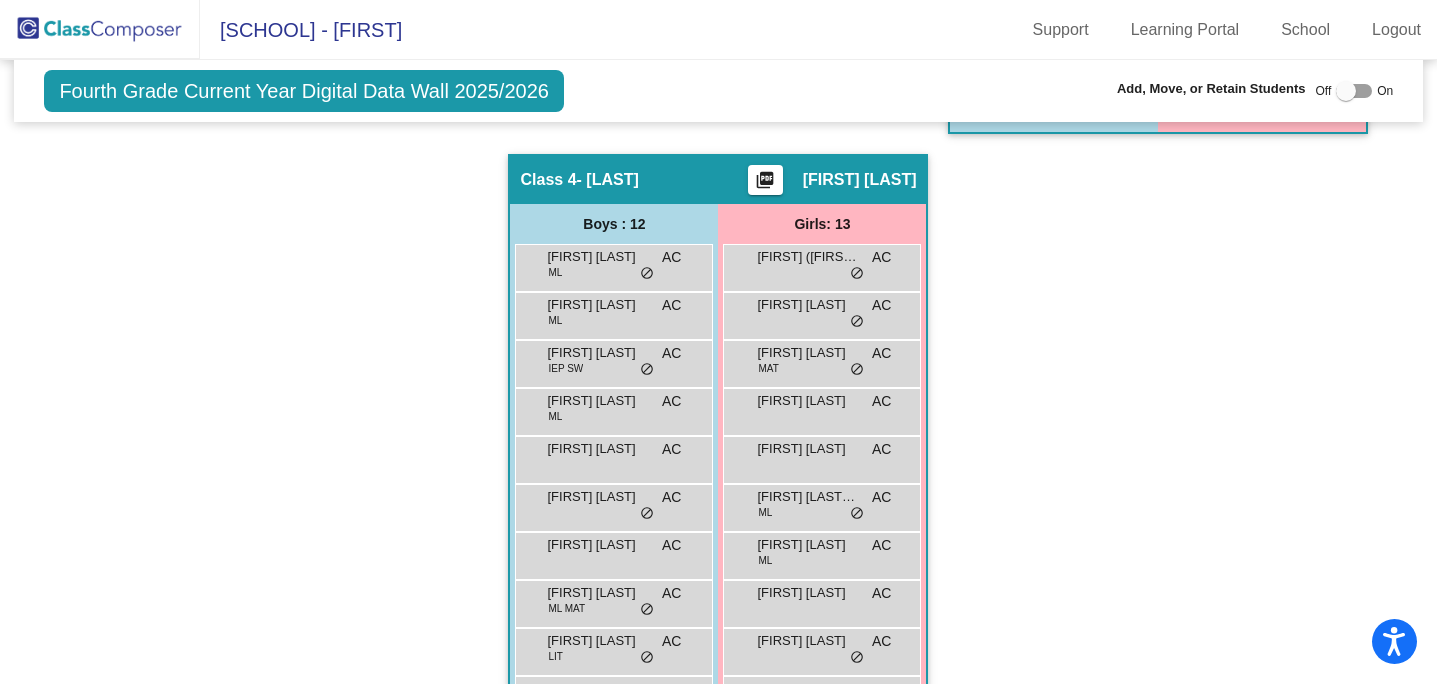 scroll, scrollTop: 1149, scrollLeft: 0, axis: vertical 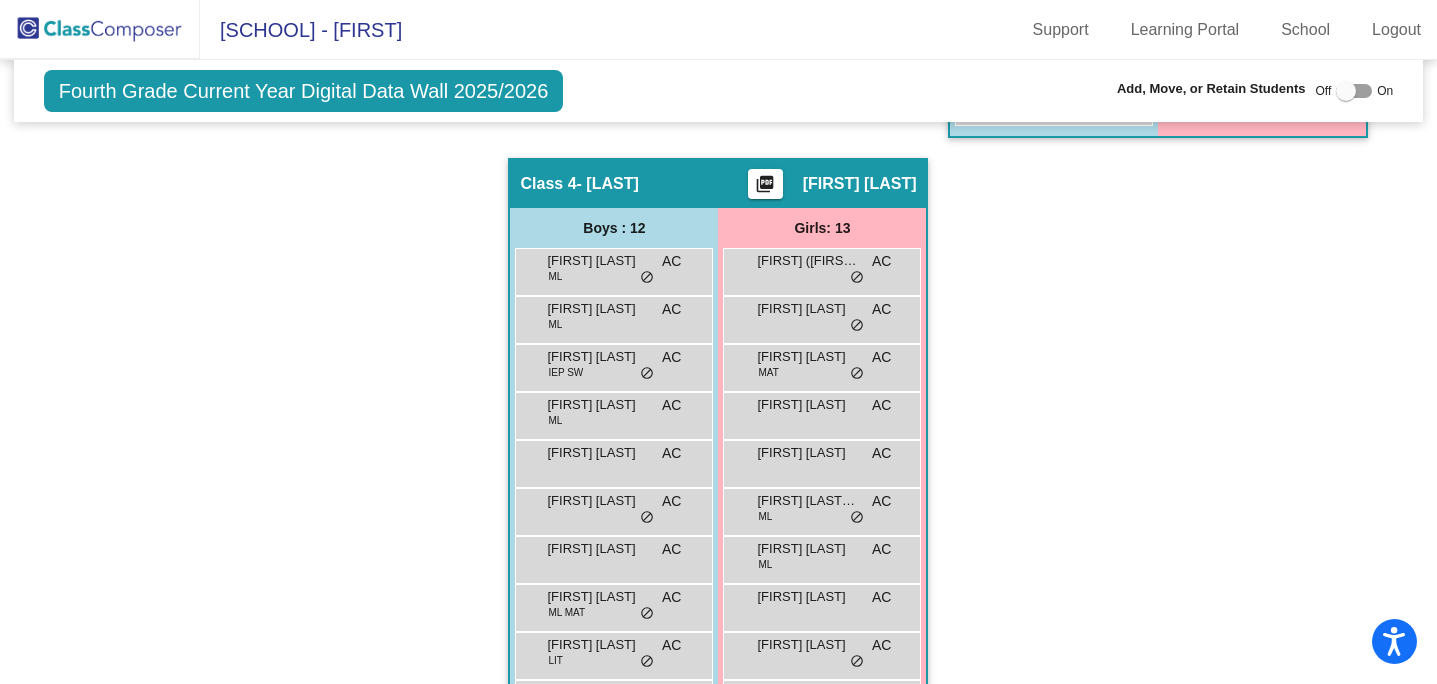 click 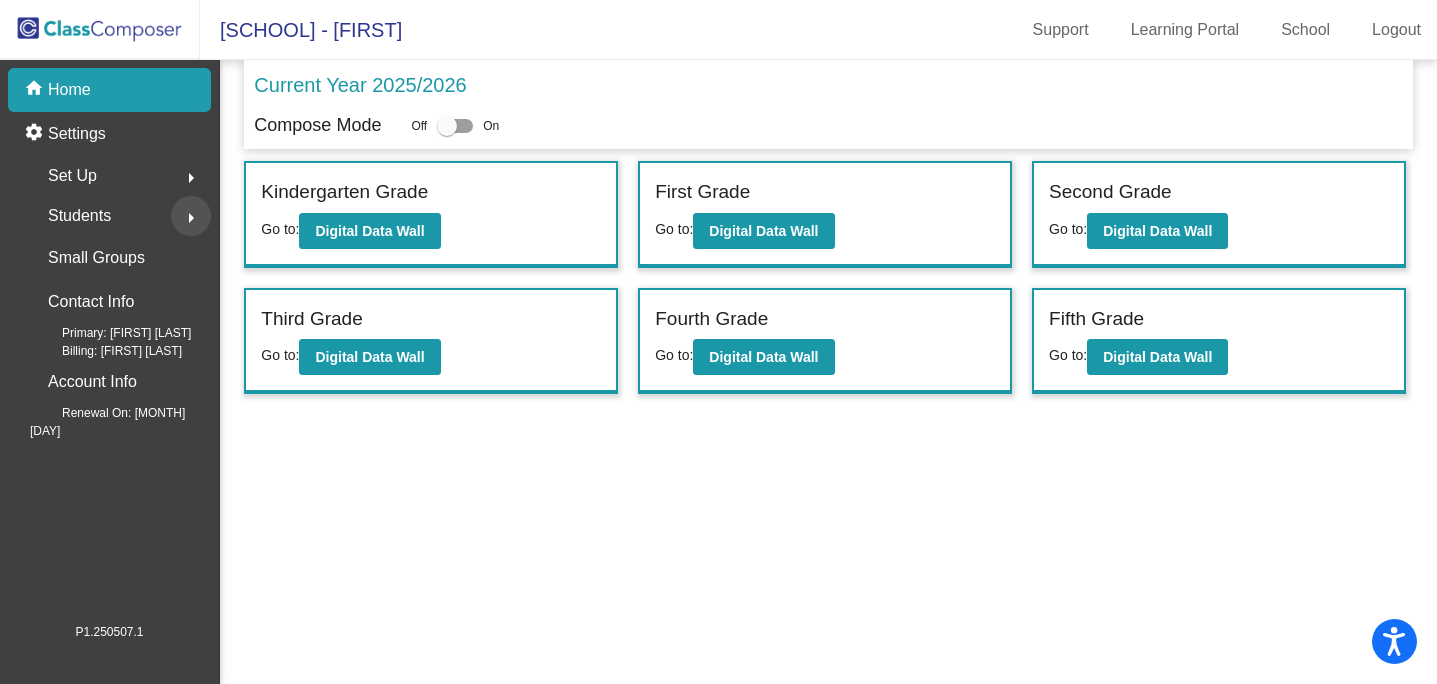 click on "arrow_right" 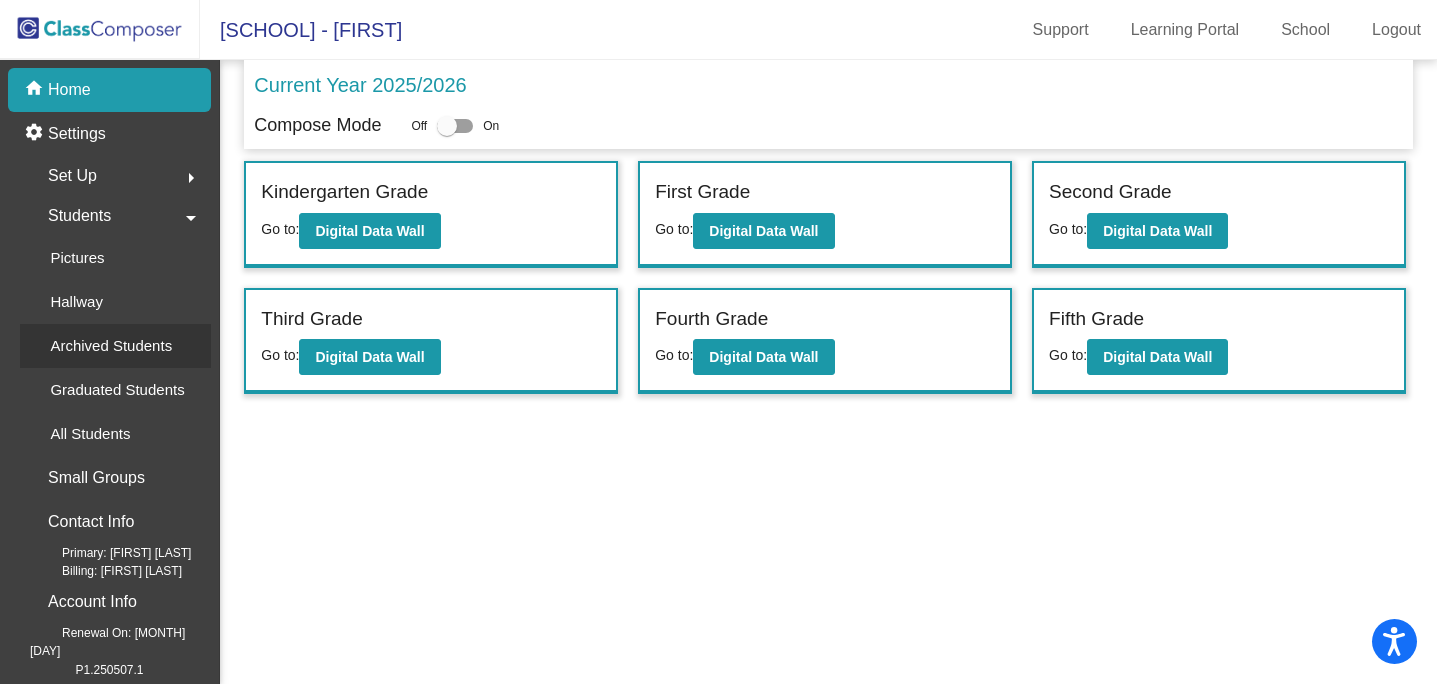 click on "Archived Students" 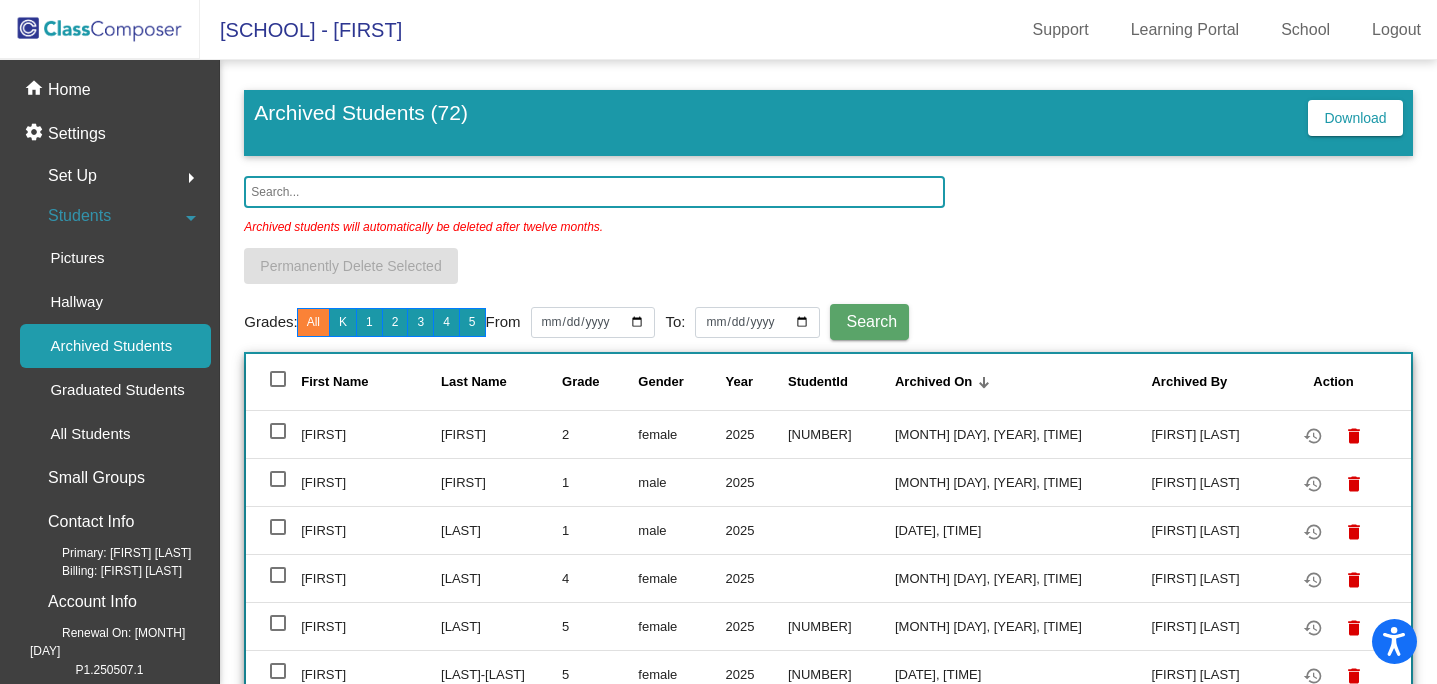 click 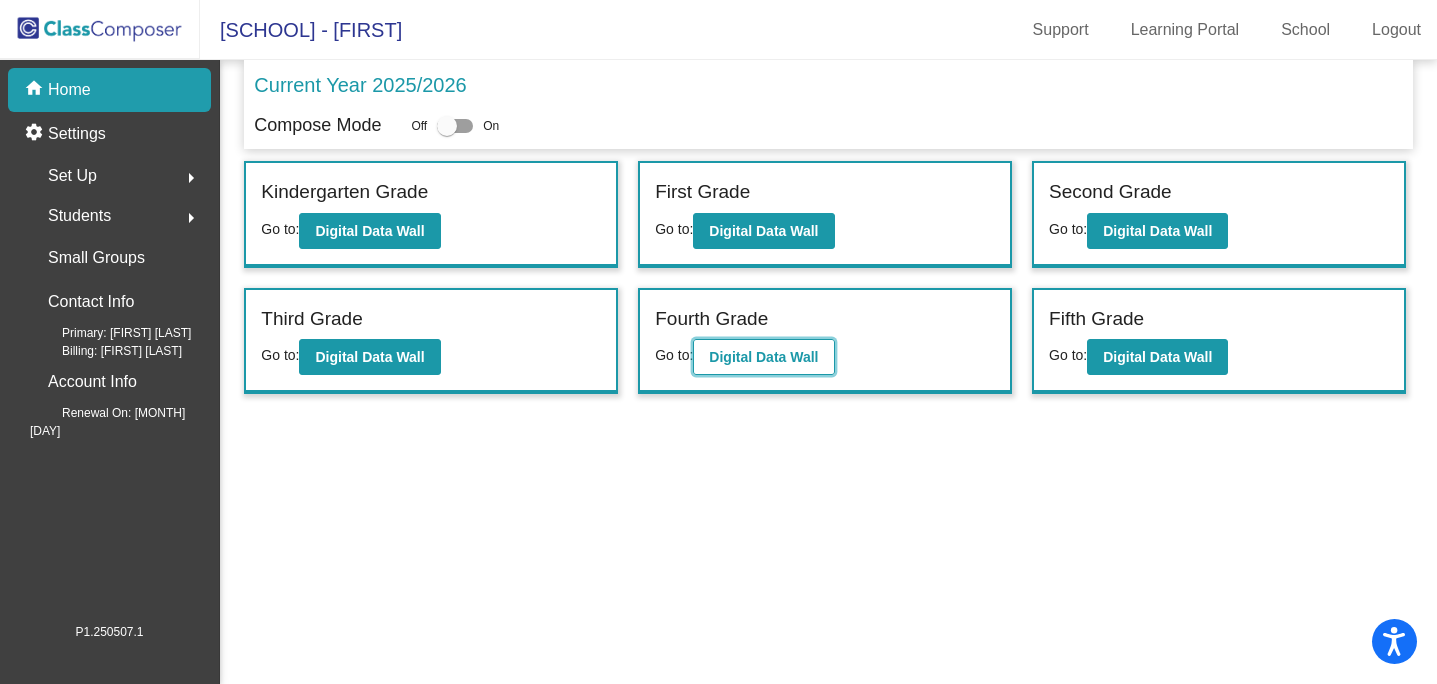 click on "Digital Data Wall" 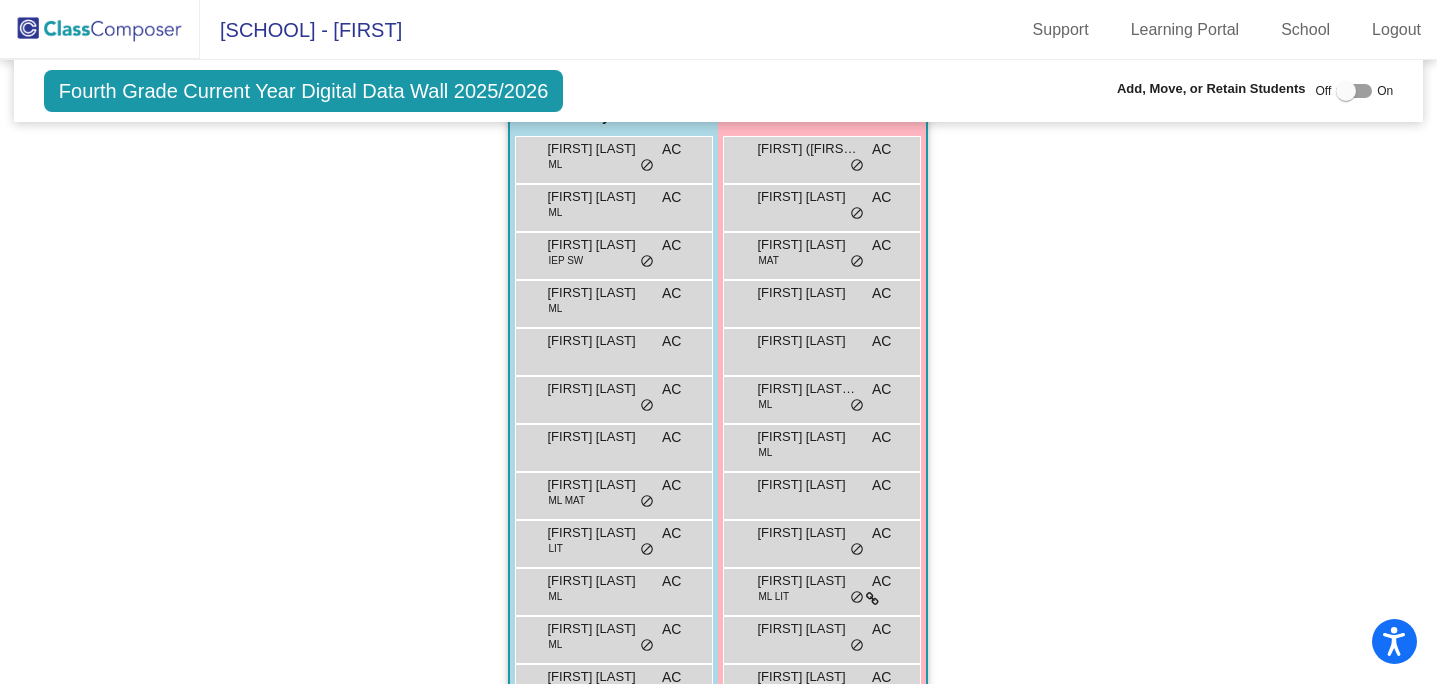 scroll, scrollTop: 1267, scrollLeft: 0, axis: vertical 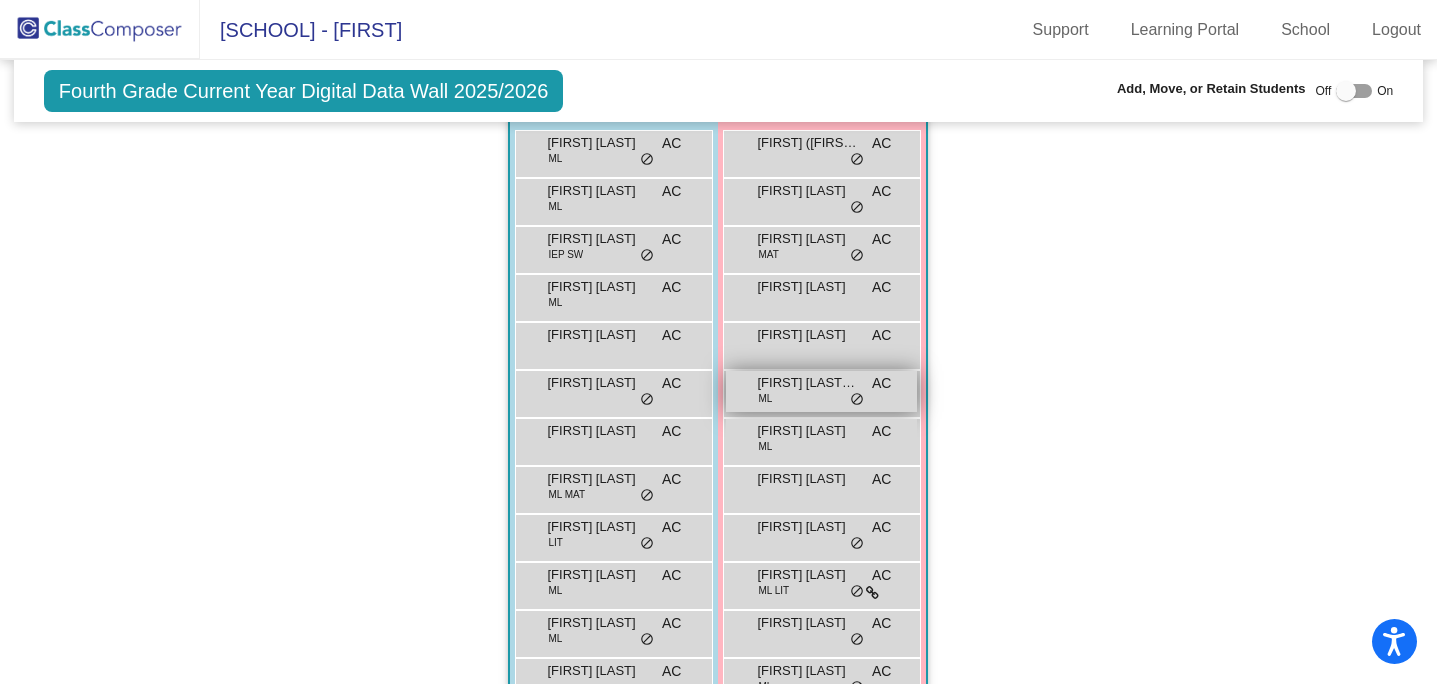 click on "[FIRST] [LAST] [LAST] ML AC lock do_not_disturb_alt" at bounding box center (821, 391) 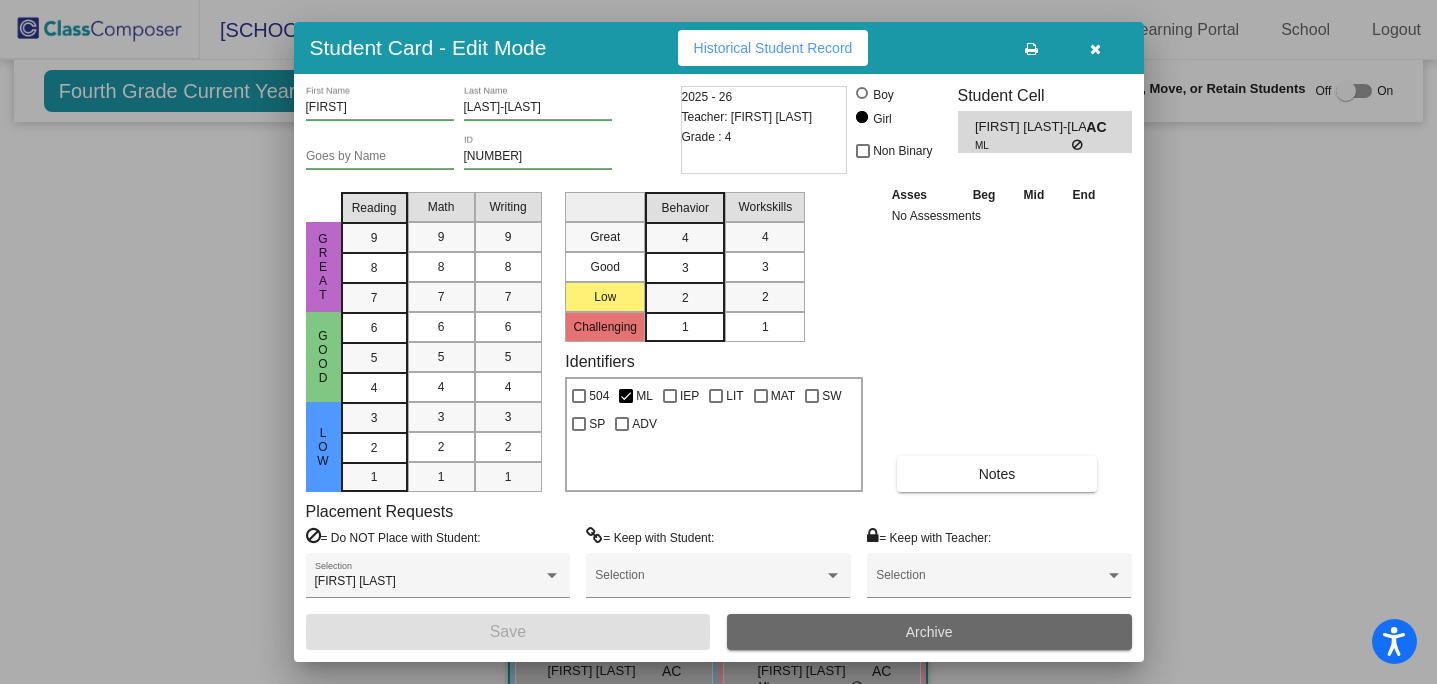 click on "Archive" at bounding box center (929, 632) 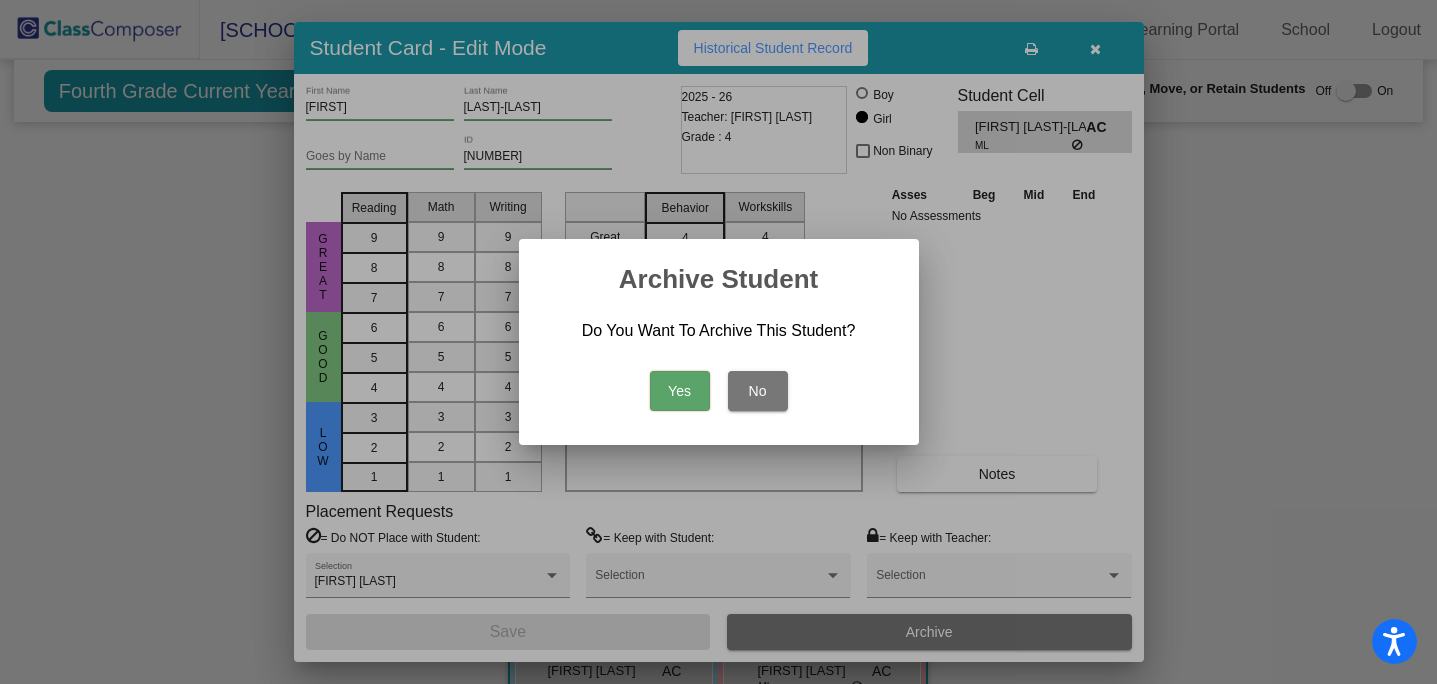 click on "Yes" at bounding box center [680, 391] 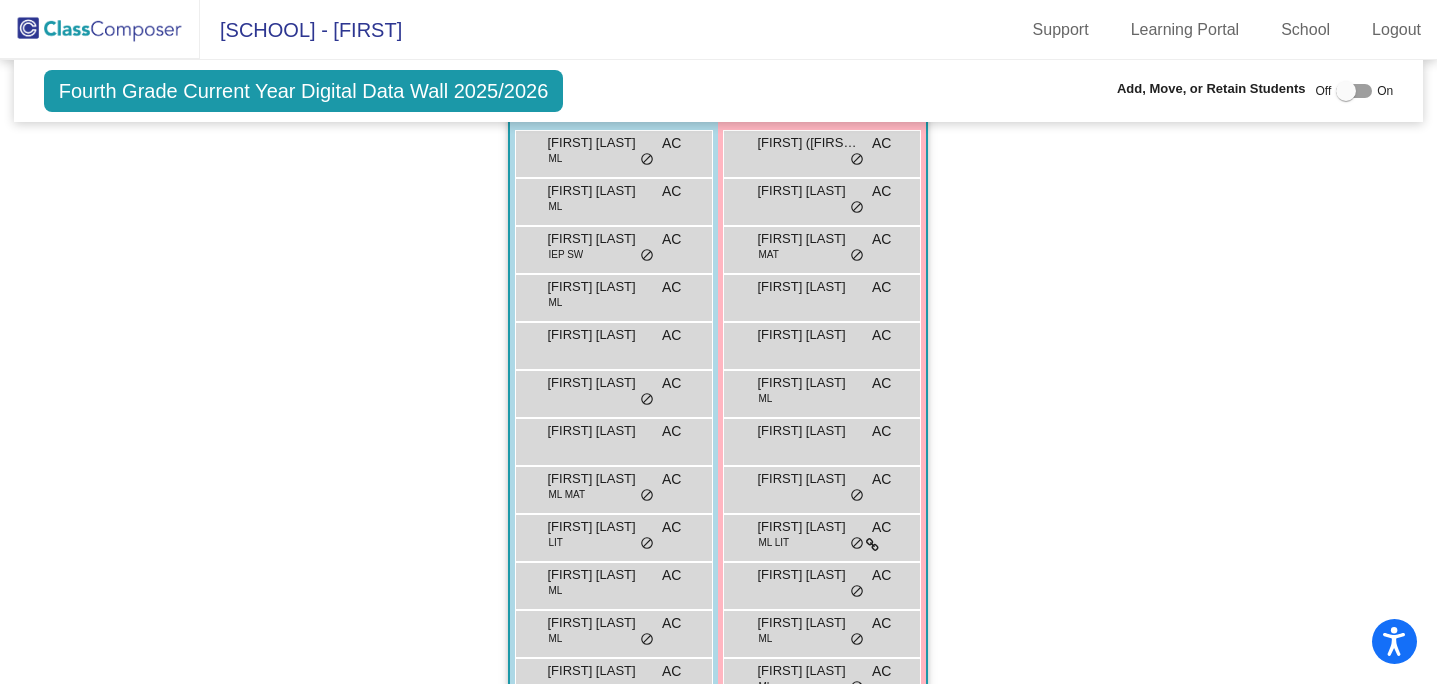 click 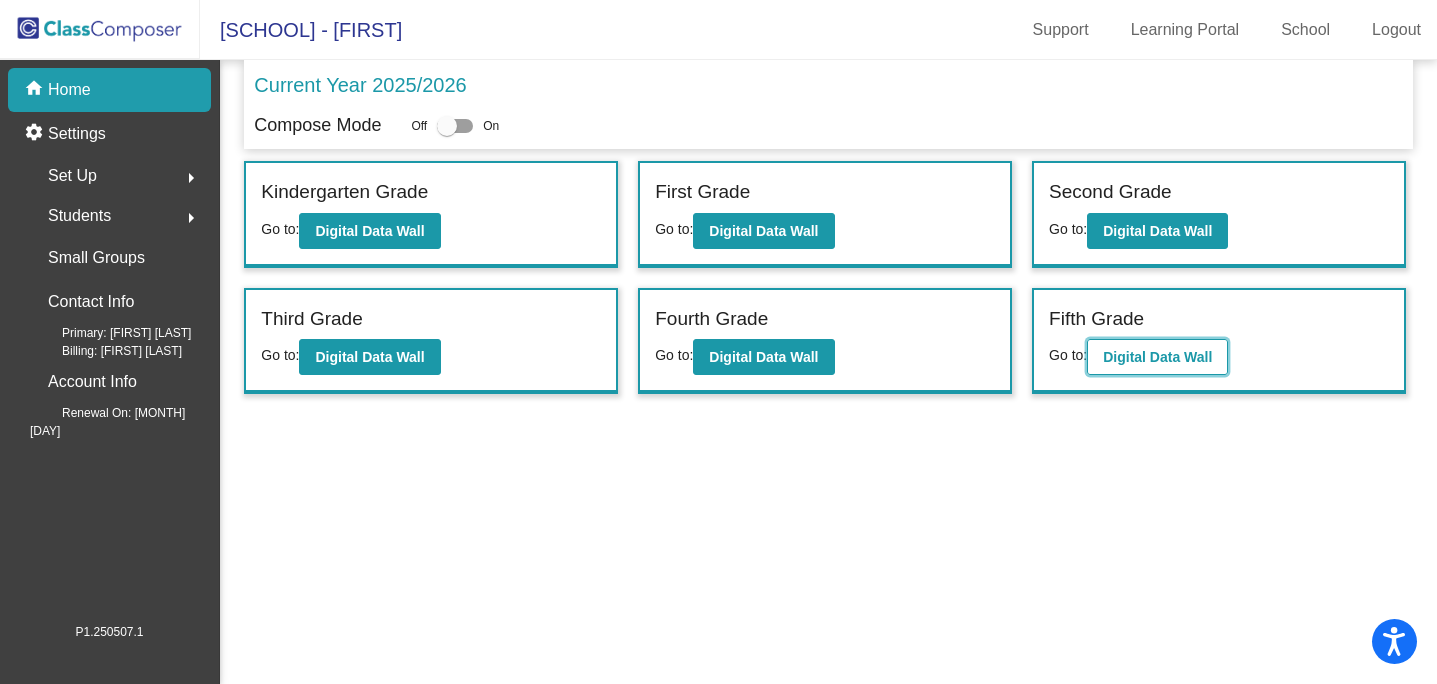 click on "Digital Data Wall" 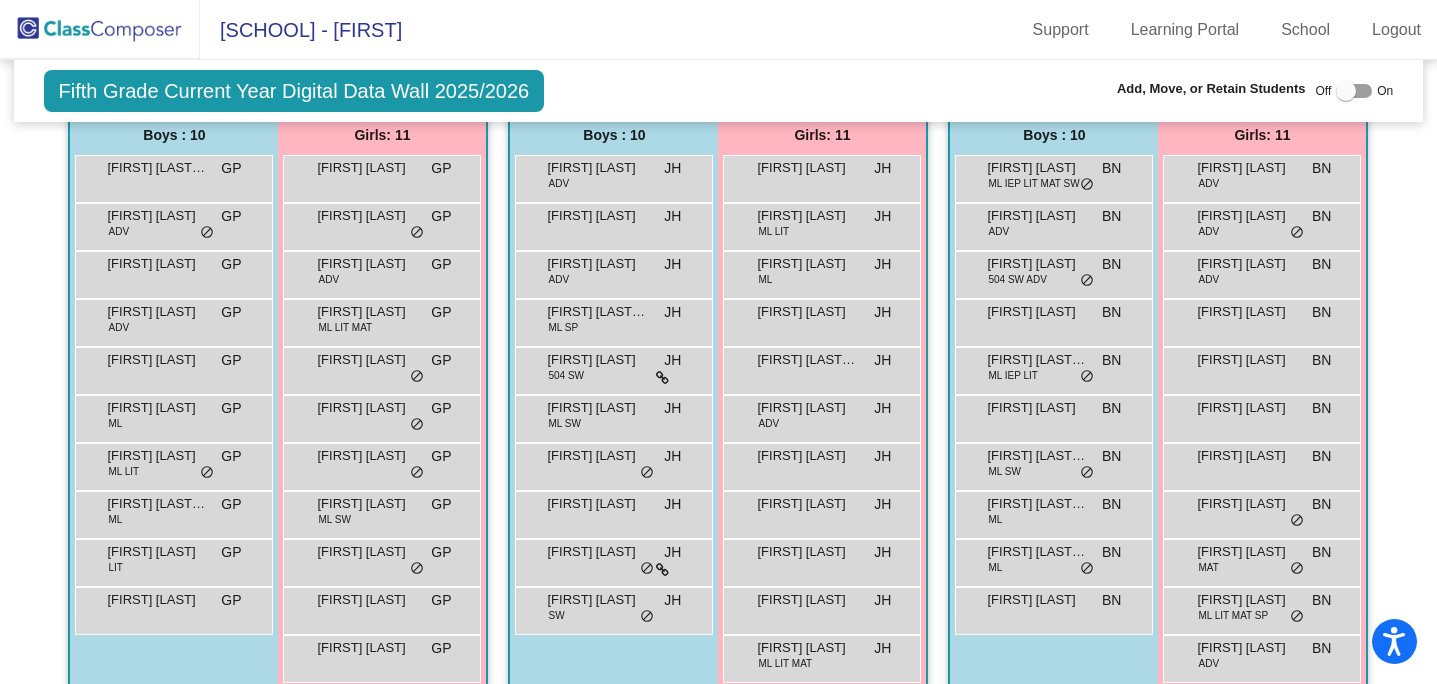 scroll, scrollTop: 452, scrollLeft: 0, axis: vertical 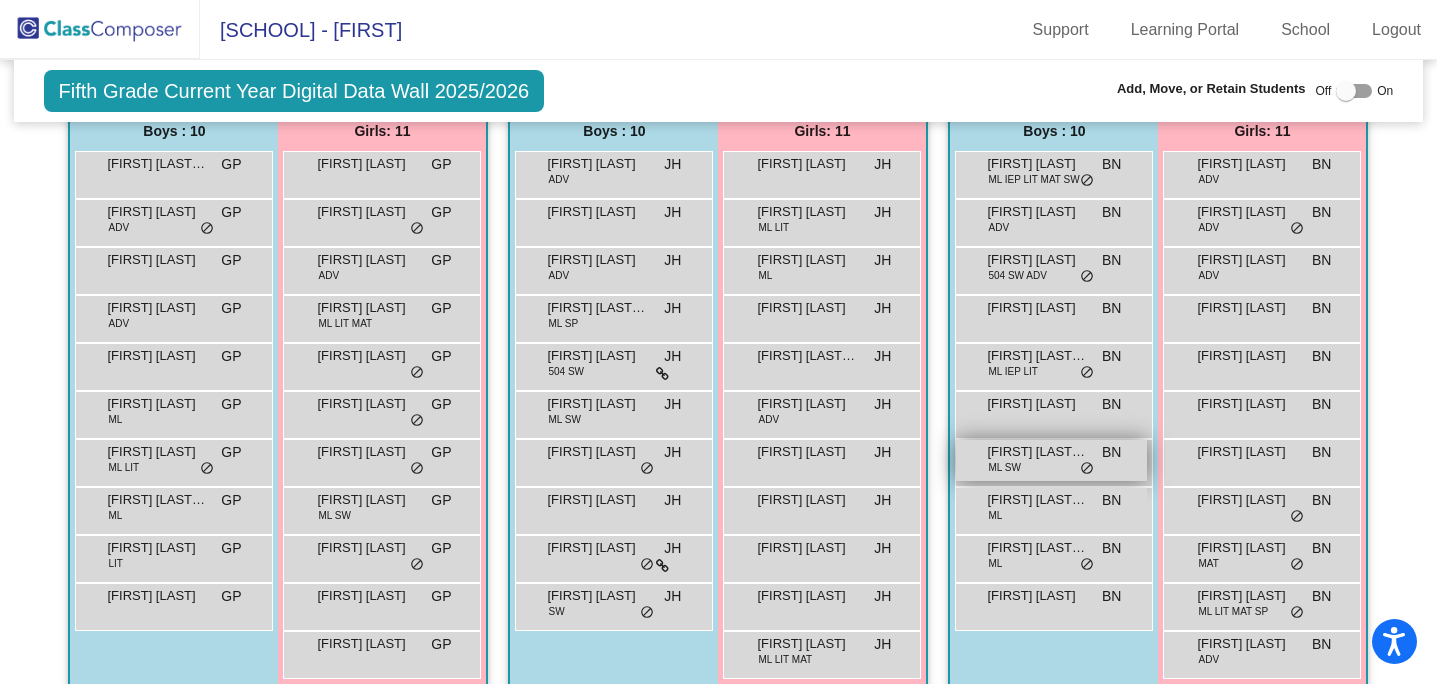 click on "[FIRST] [LAST] [LAST]" at bounding box center [1051, 460] 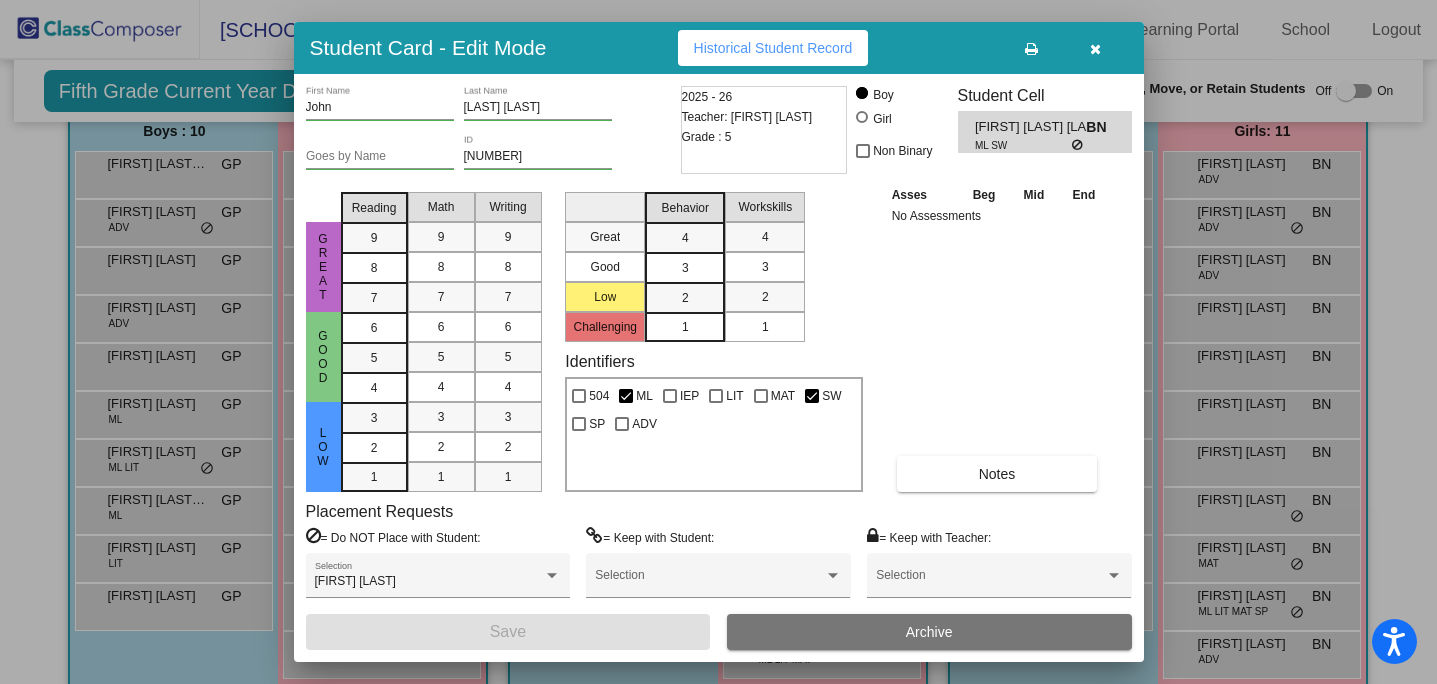 click on "Archive" at bounding box center [929, 632] 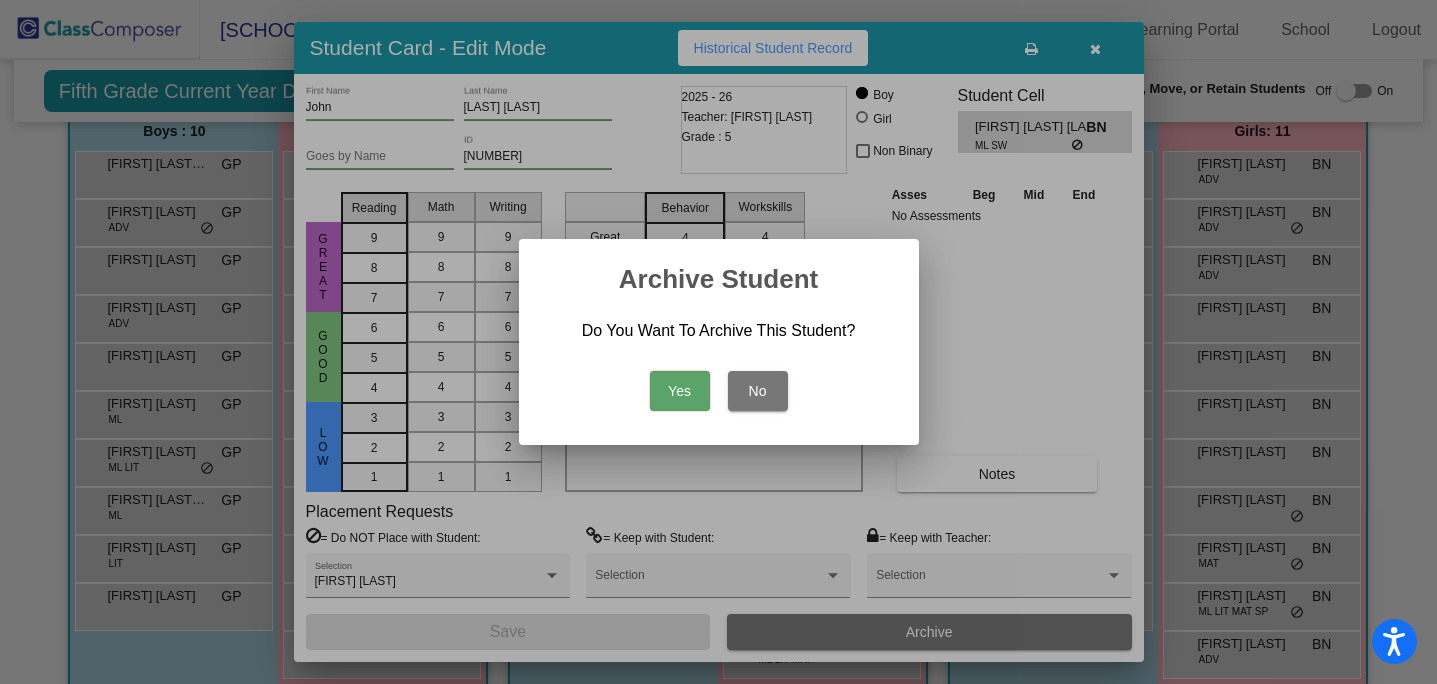 click on "Yes" at bounding box center [680, 391] 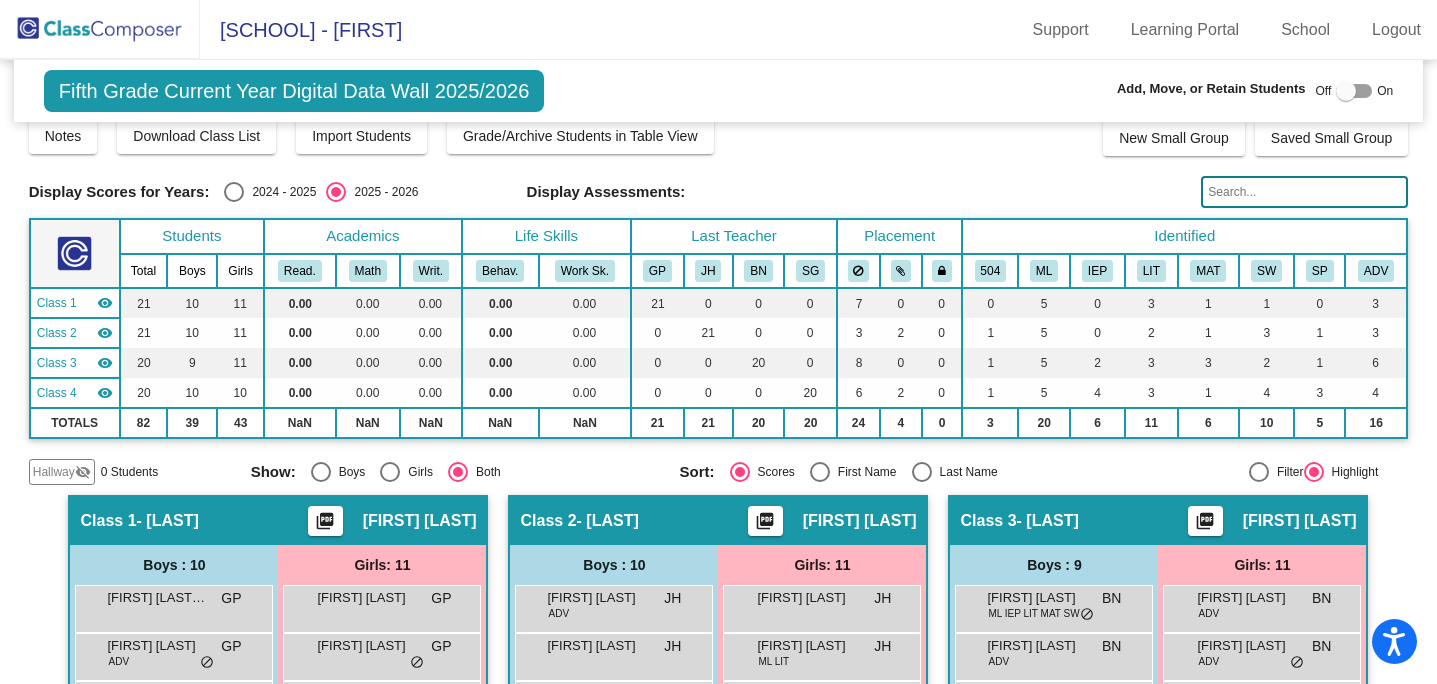 scroll, scrollTop: 0, scrollLeft: 0, axis: both 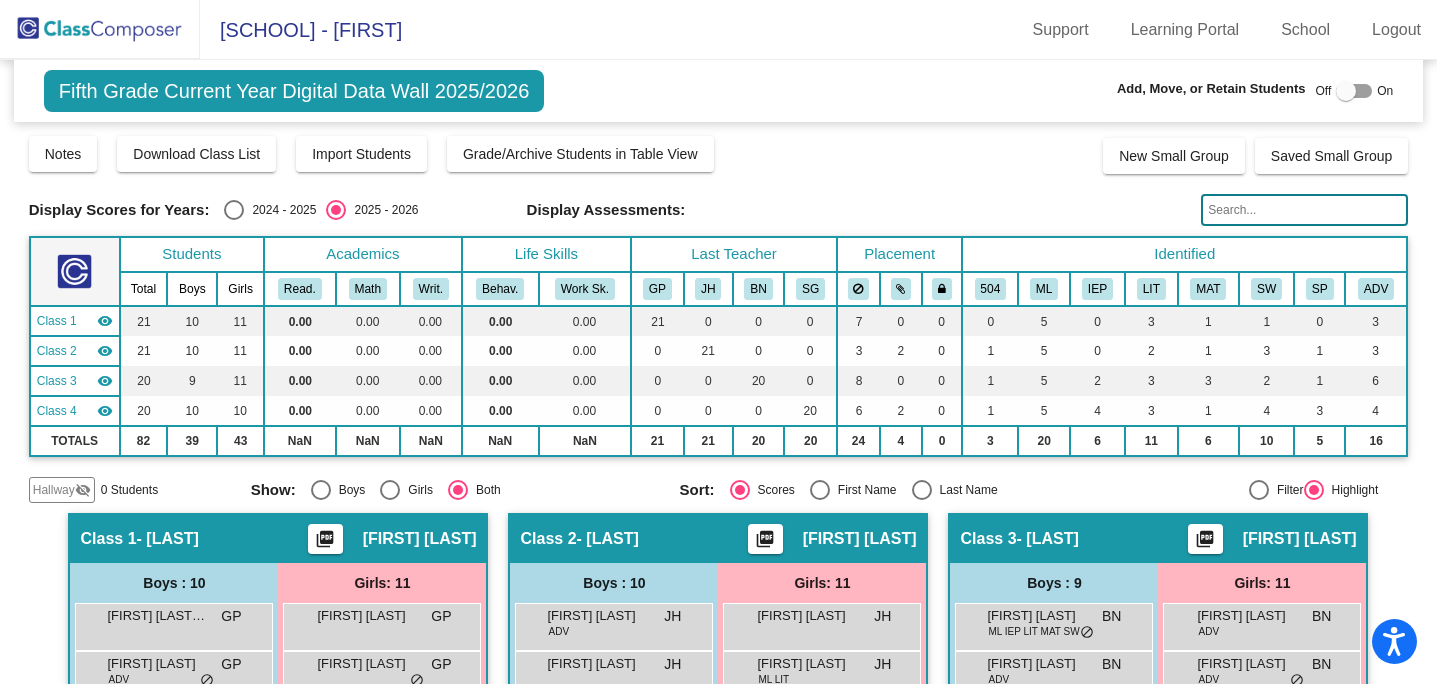 click 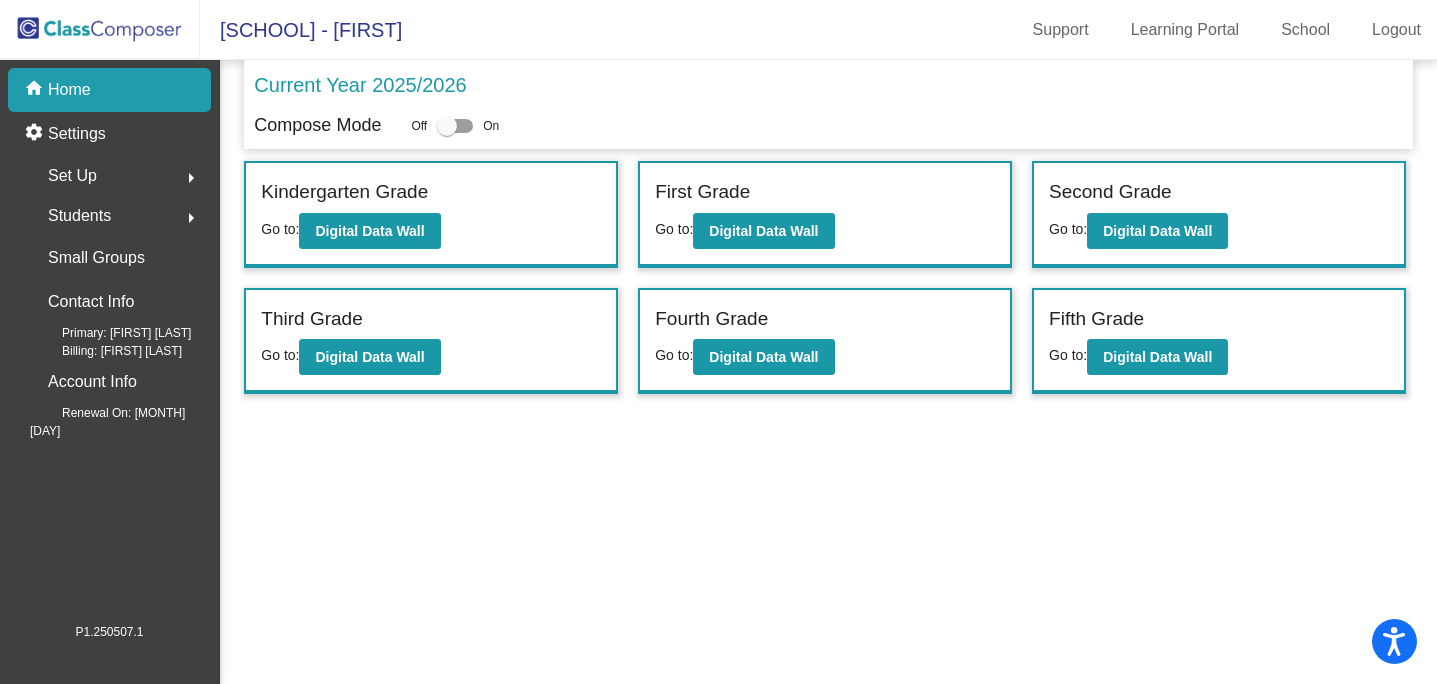 click on "arrow_right" 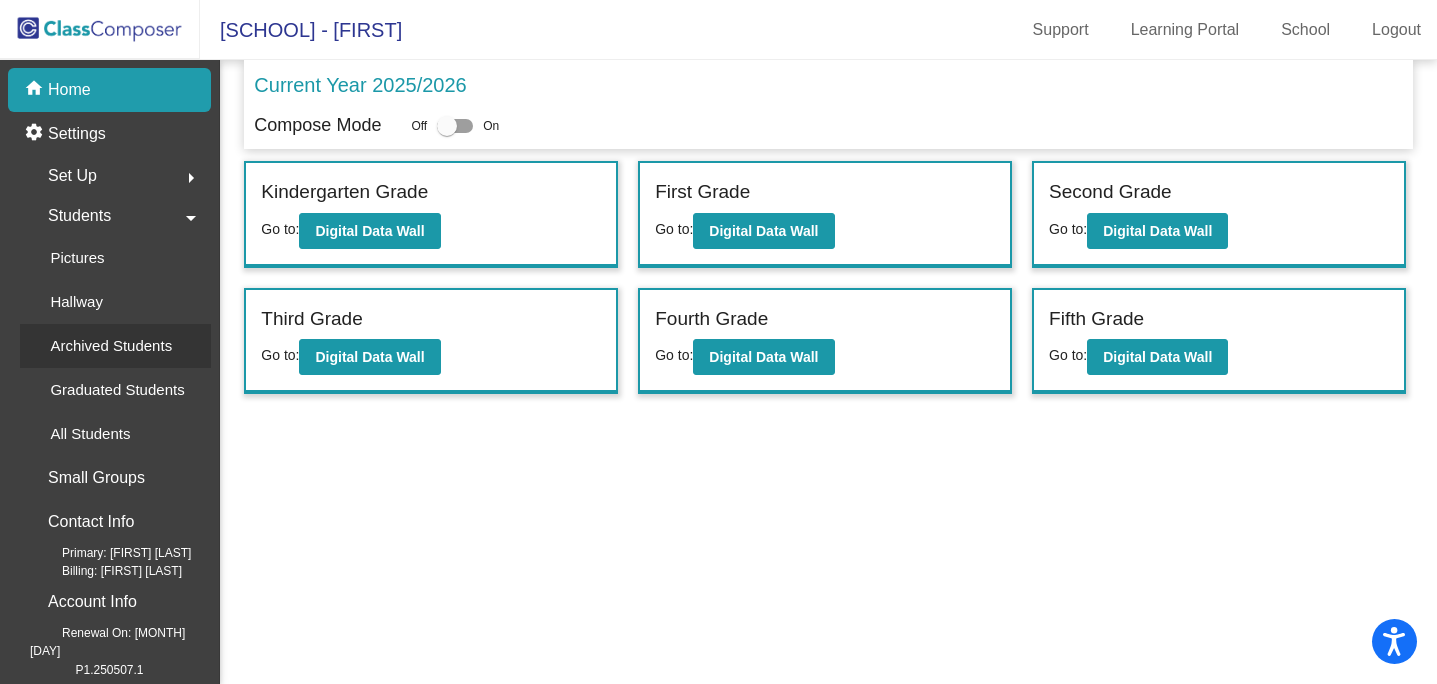 click on "Archived Students" 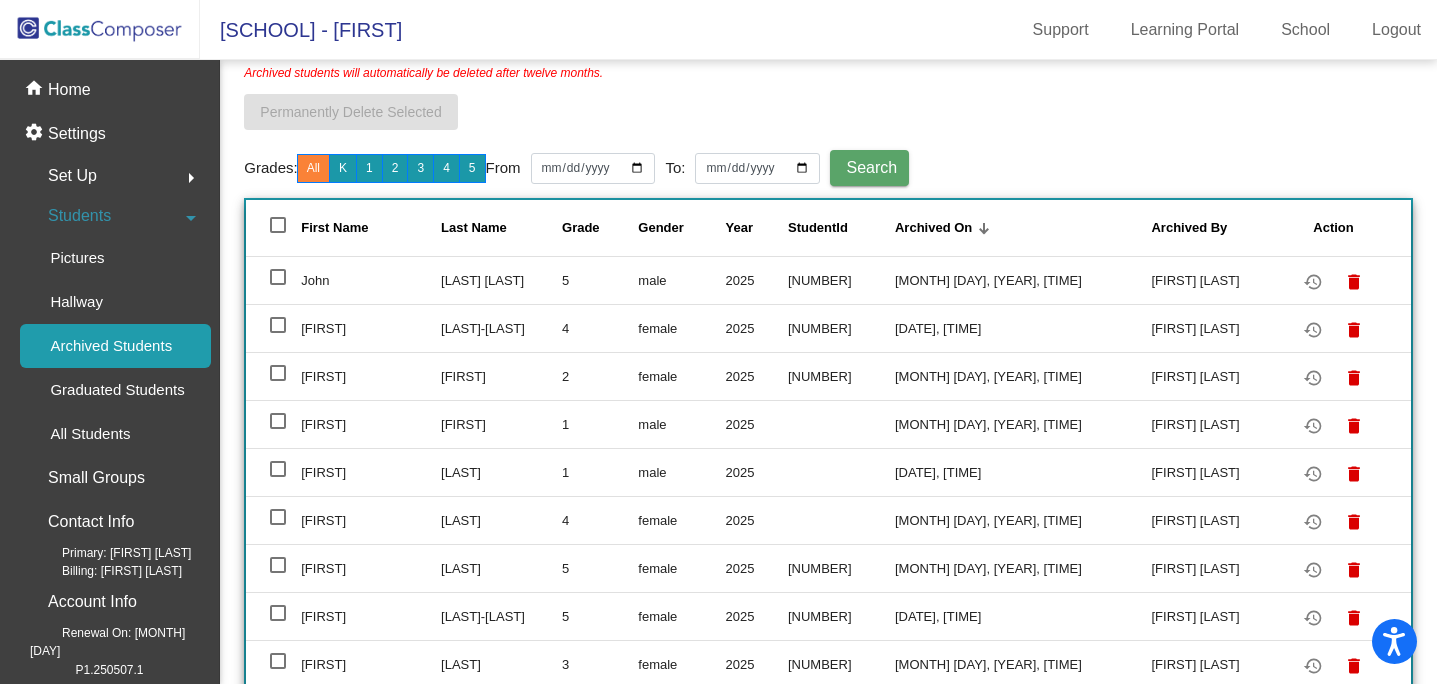 scroll, scrollTop: 157, scrollLeft: 0, axis: vertical 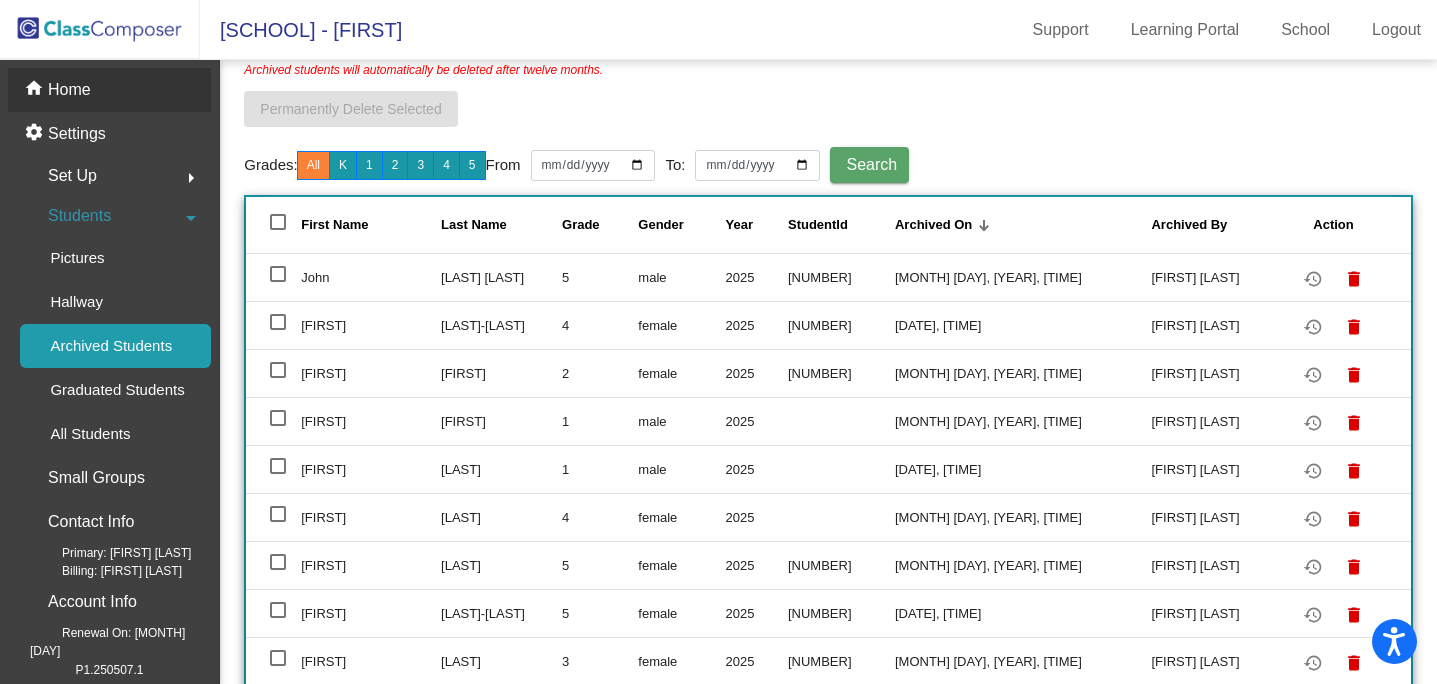 click on "home Home" 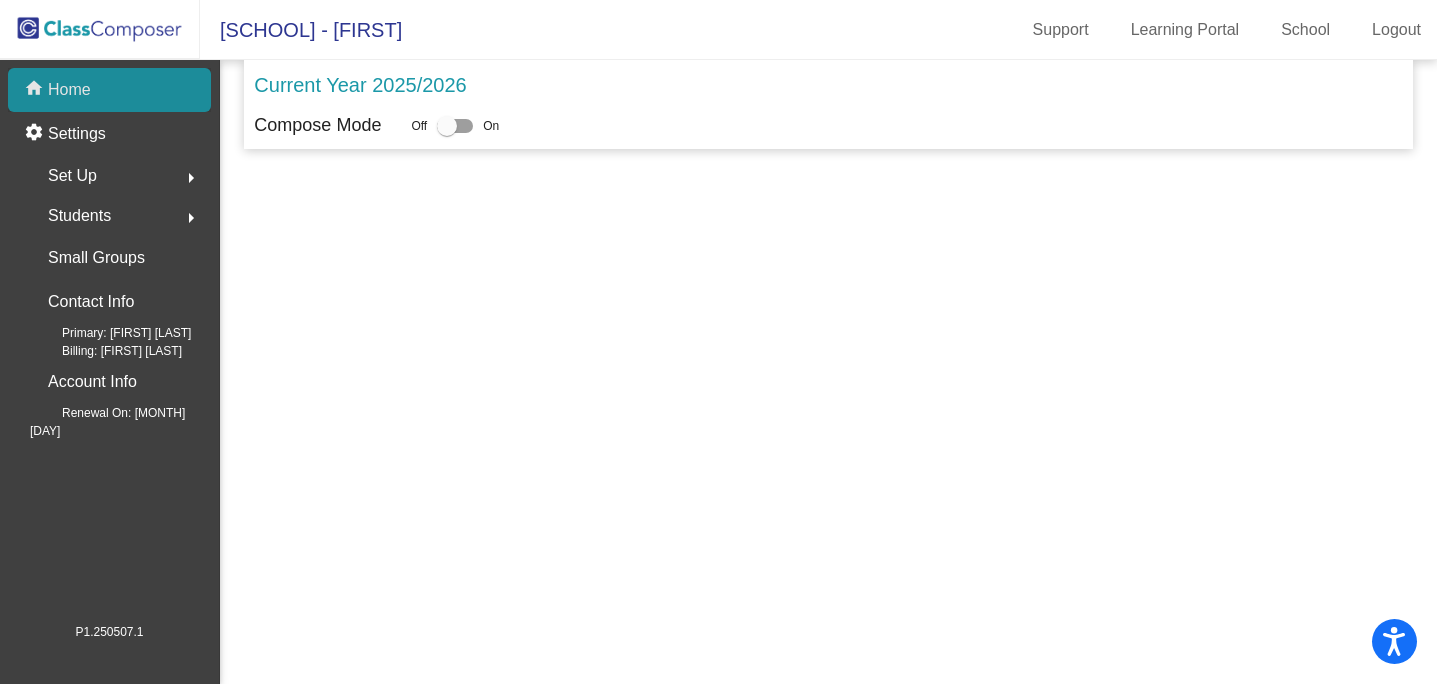 scroll, scrollTop: 0, scrollLeft: 0, axis: both 